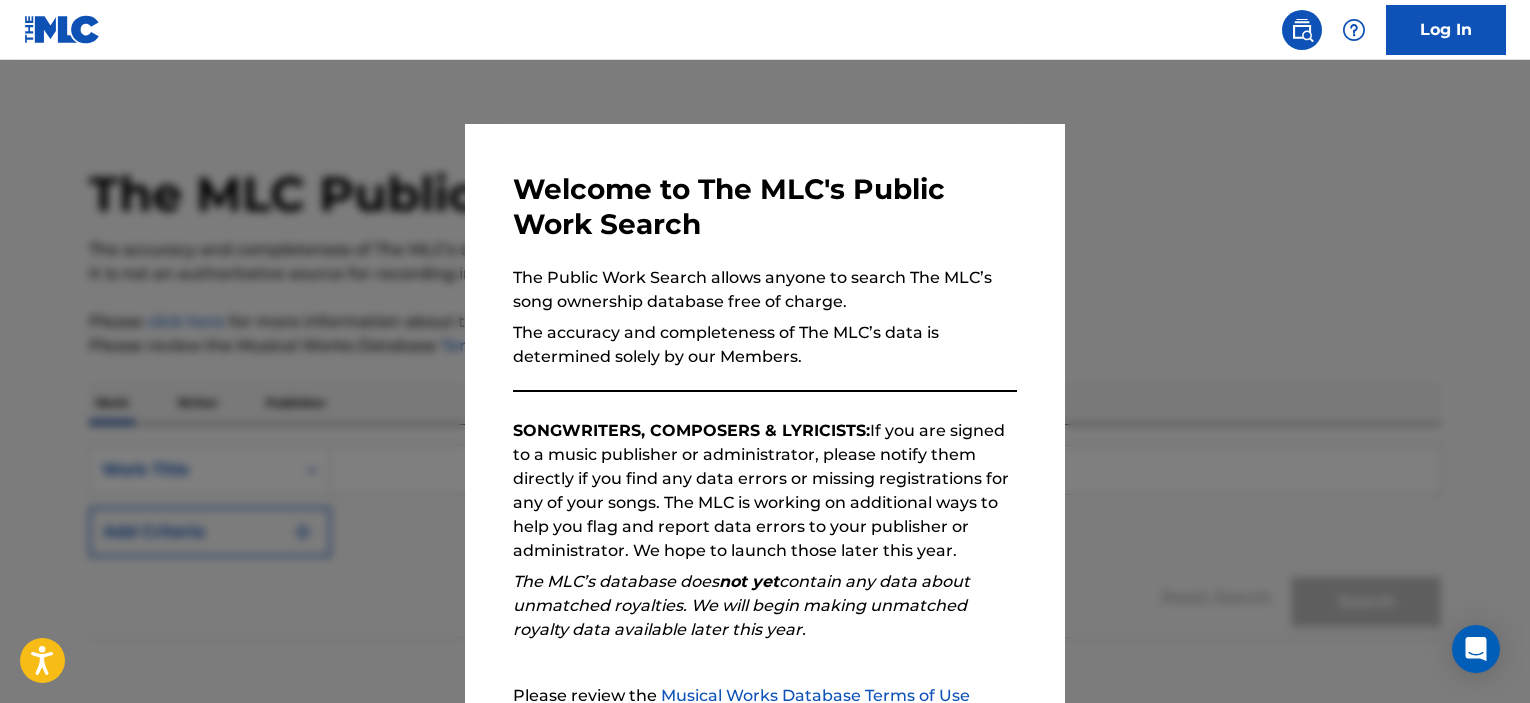 scroll, scrollTop: 0, scrollLeft: 0, axis: both 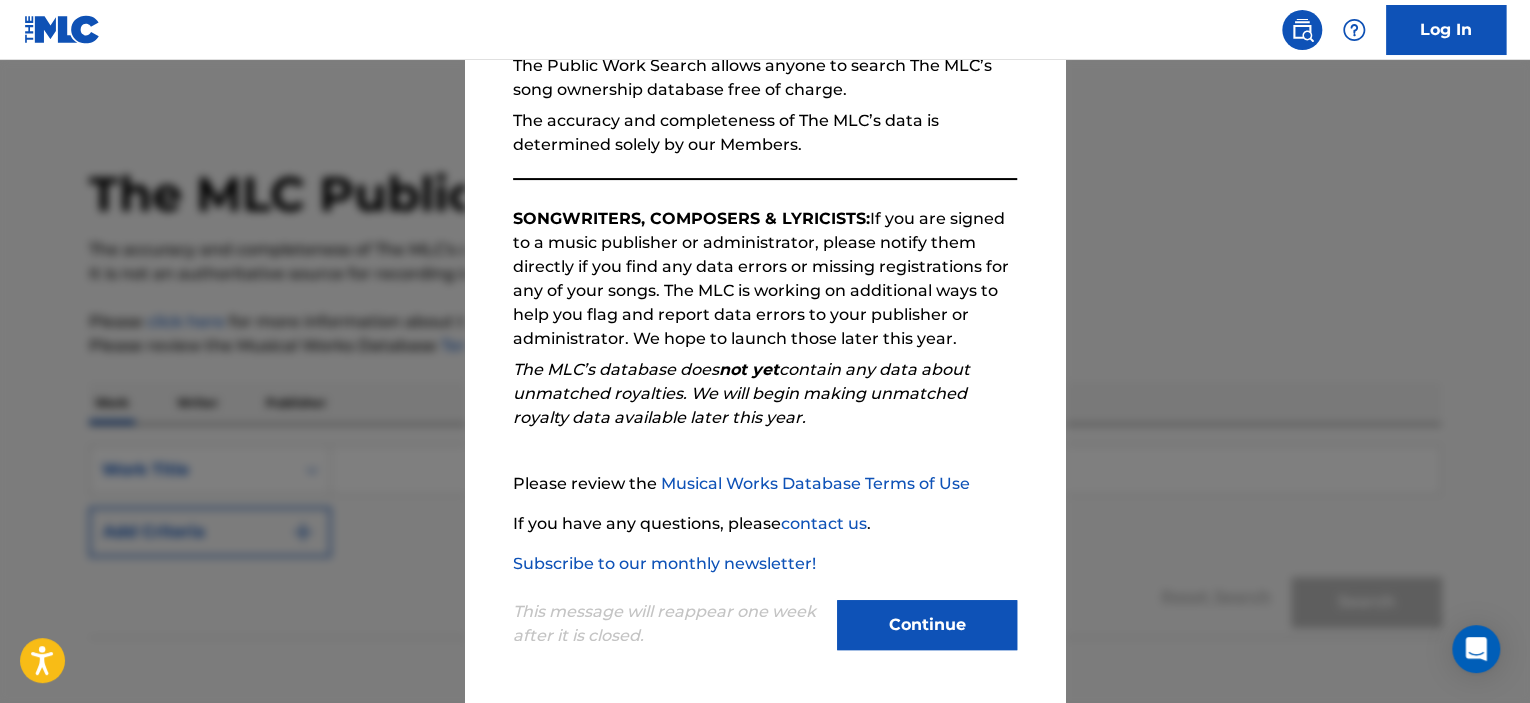 click on "Continue" at bounding box center (927, 625) 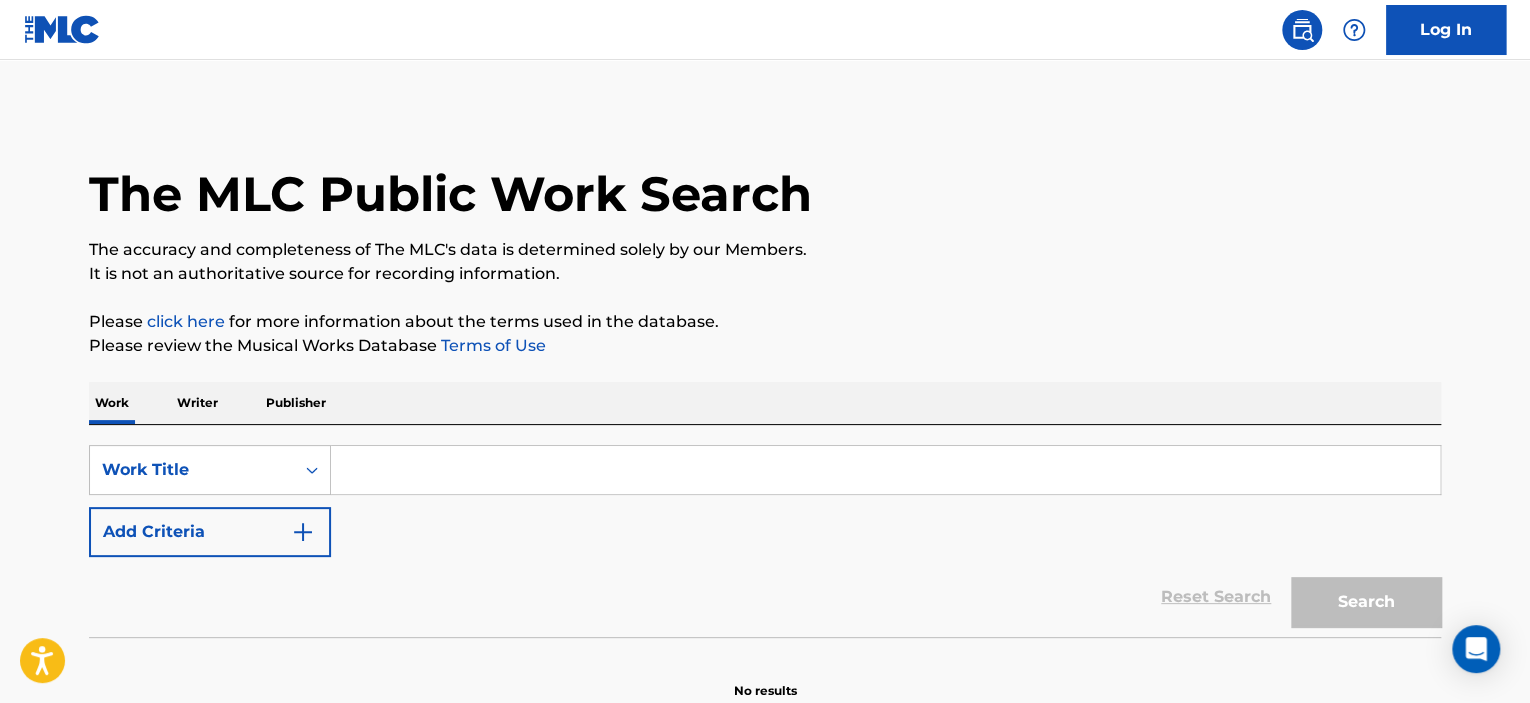 scroll, scrollTop: 102, scrollLeft: 0, axis: vertical 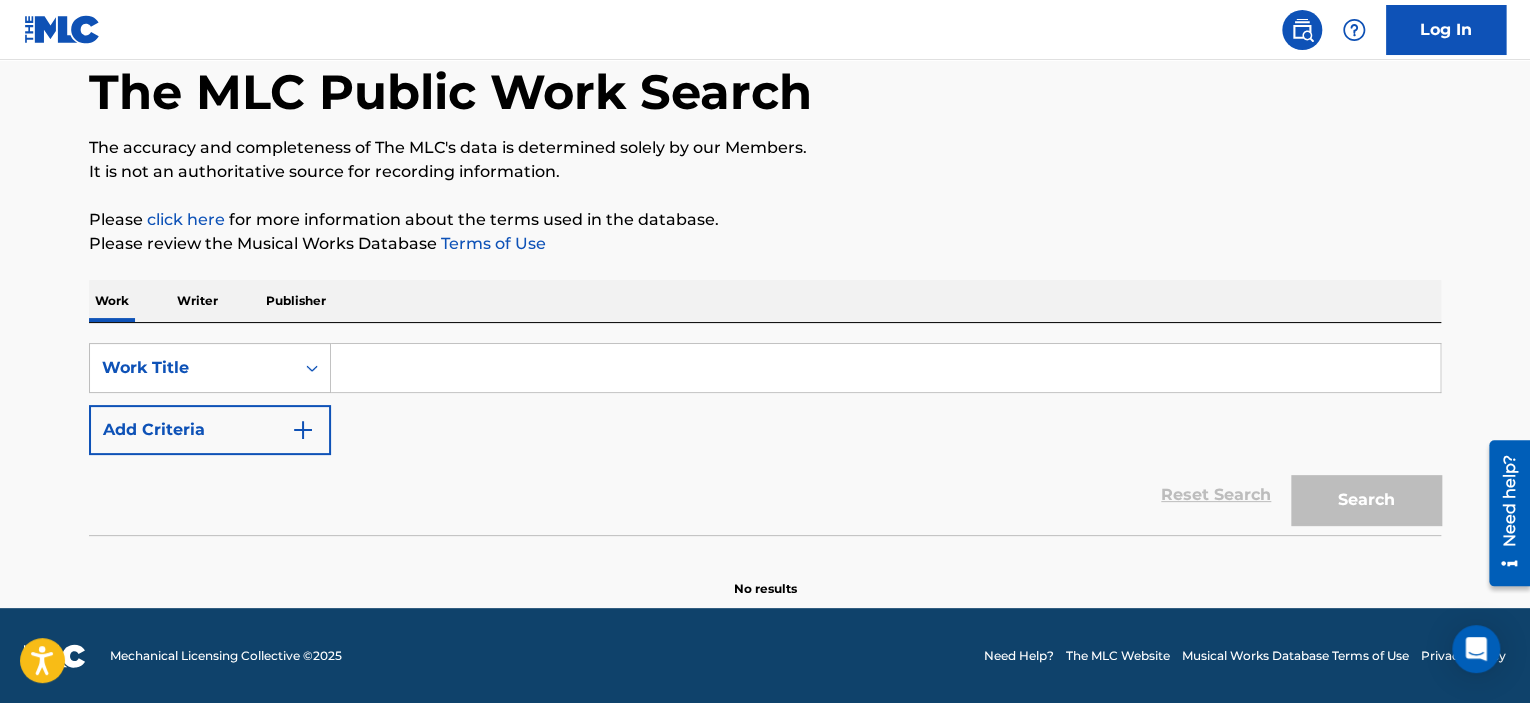 click at bounding box center [885, 368] 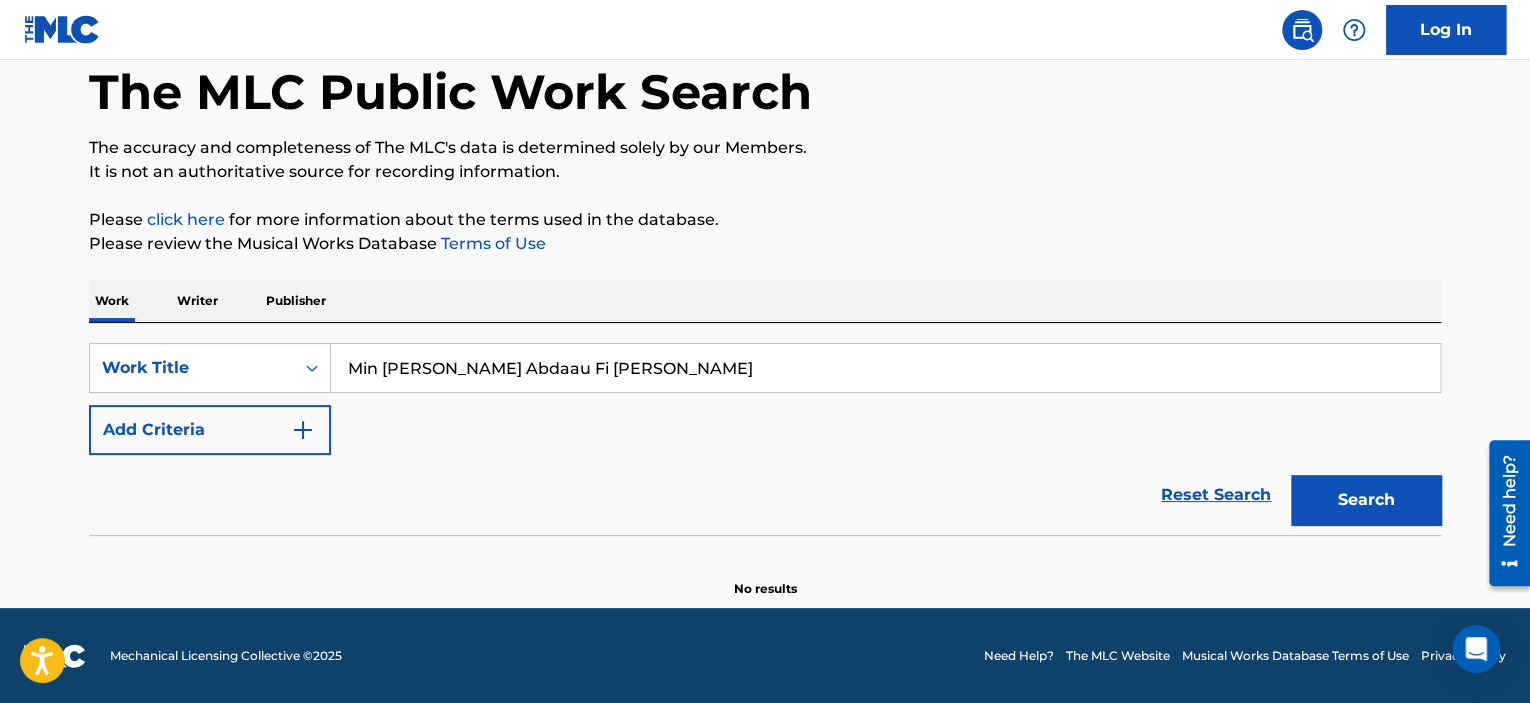 type on "Min Ayna Abdaau Fi Madehi Muhammadin" 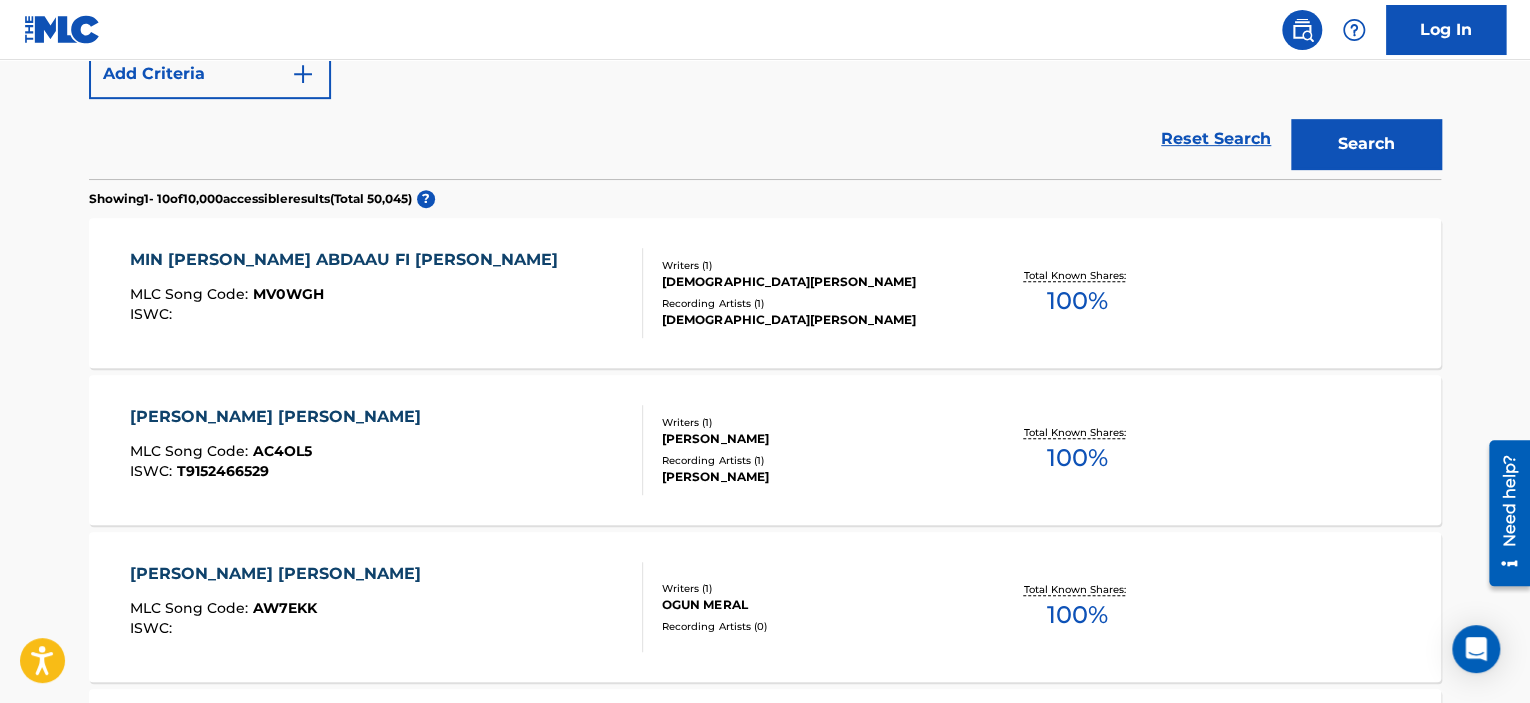 scroll, scrollTop: 282, scrollLeft: 0, axis: vertical 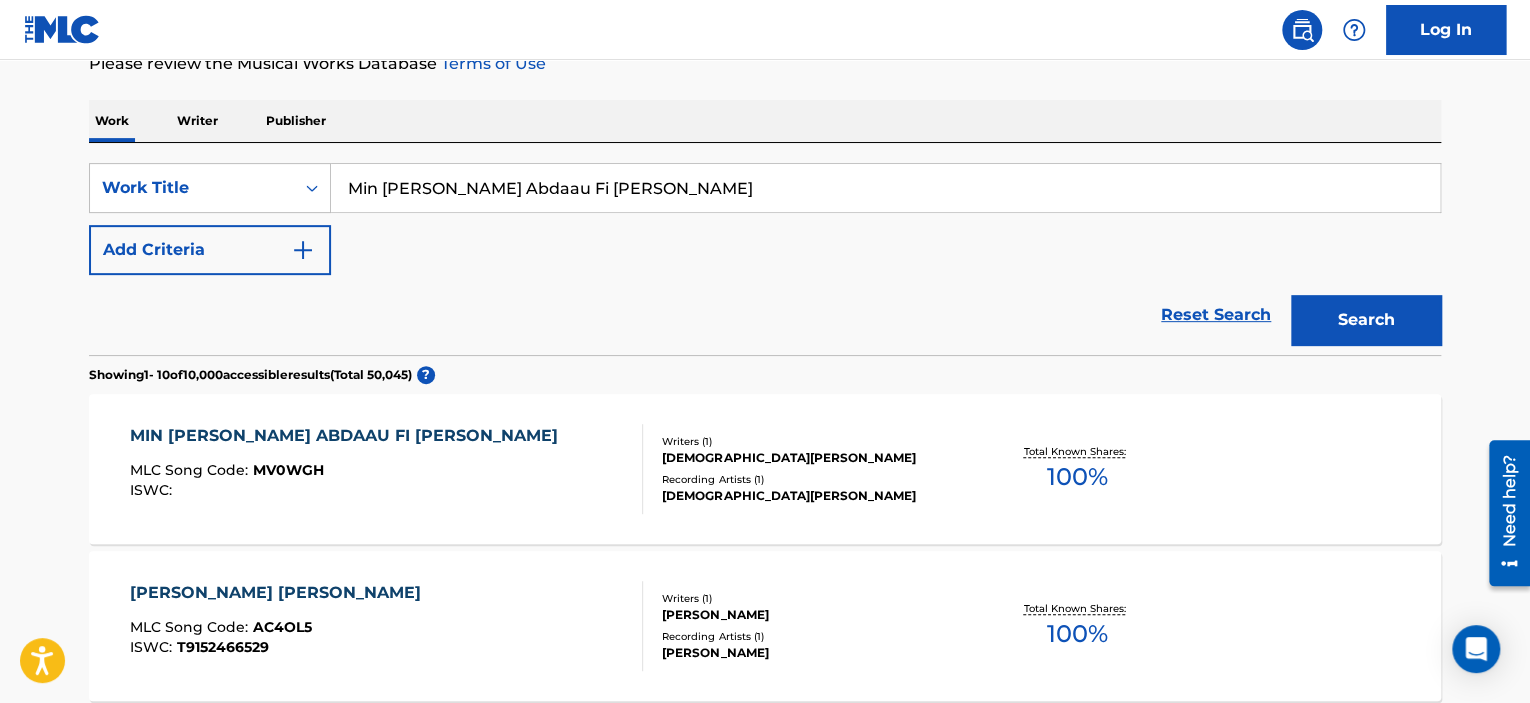 click on "MIN AYNA ABDAAU FI MADEHI MUHAMMADIN" at bounding box center [349, 436] 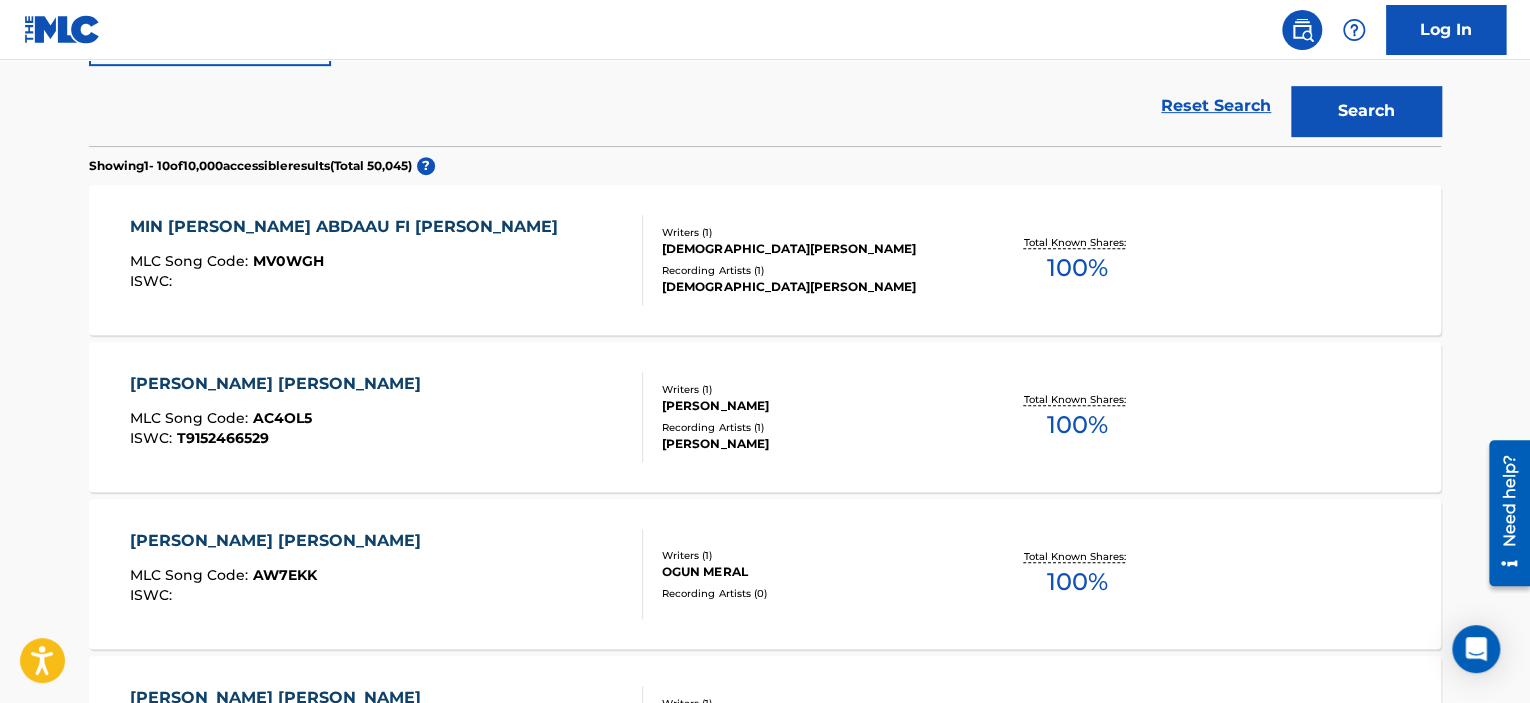 scroll, scrollTop: 488, scrollLeft: 0, axis: vertical 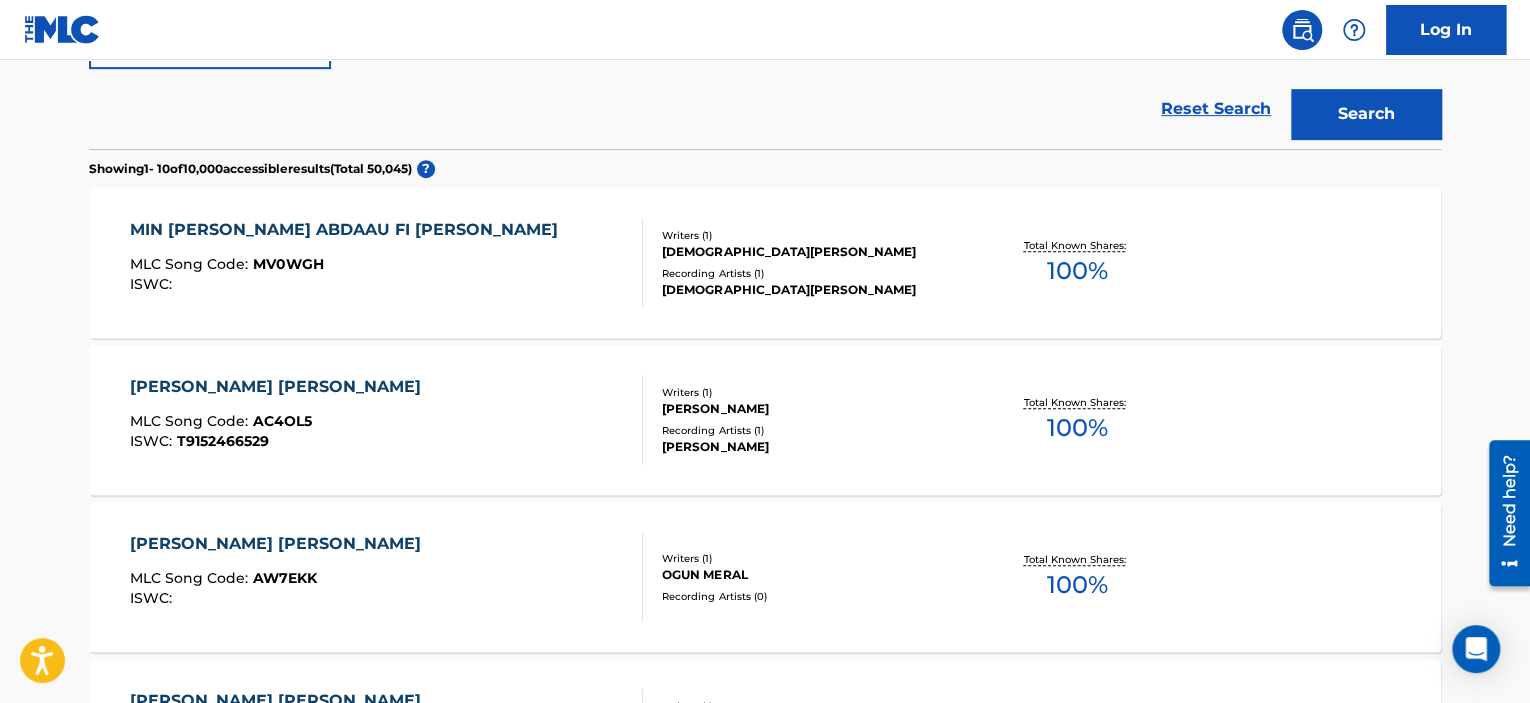 click on "MIN AYNA ABDAAU FI MADEHI MUHAMMADIN" at bounding box center (349, 230) 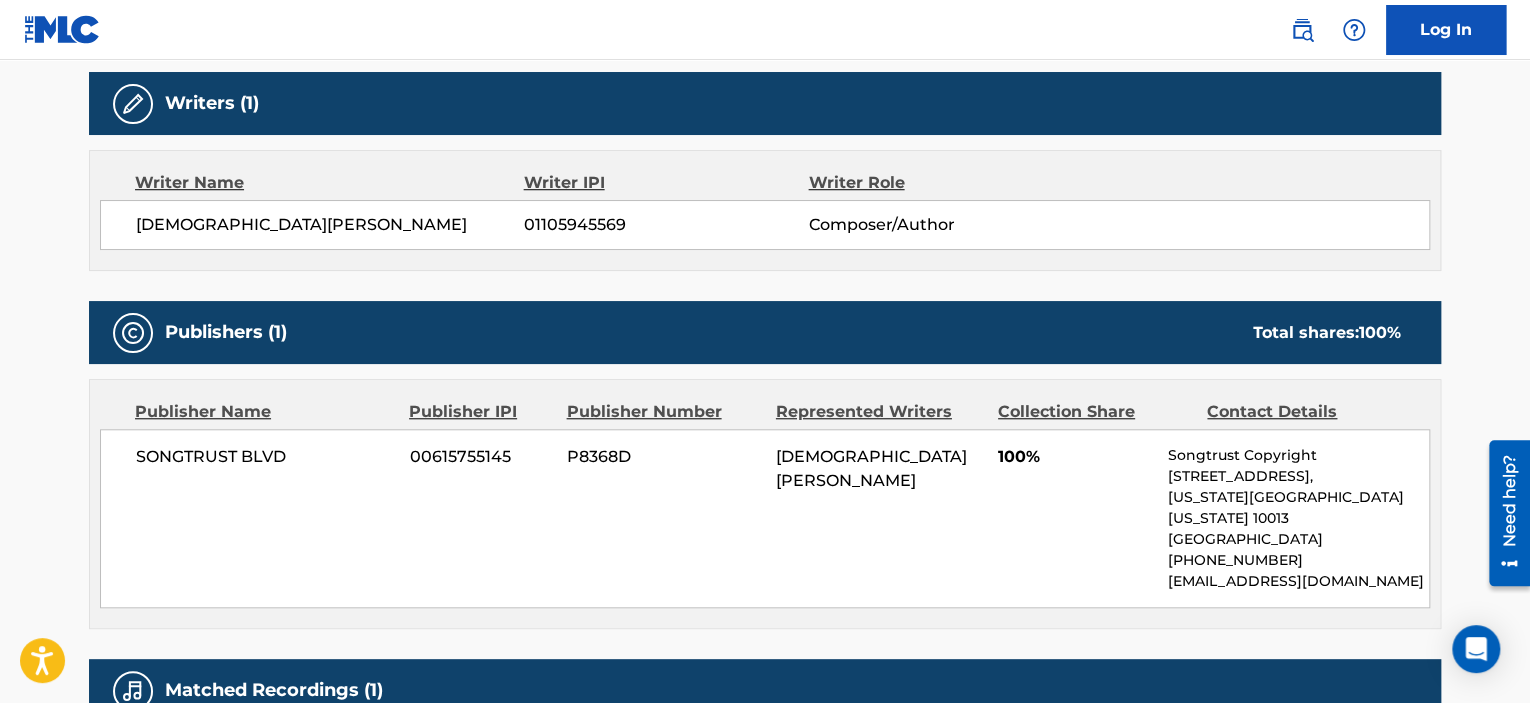 scroll, scrollTop: 676, scrollLeft: 0, axis: vertical 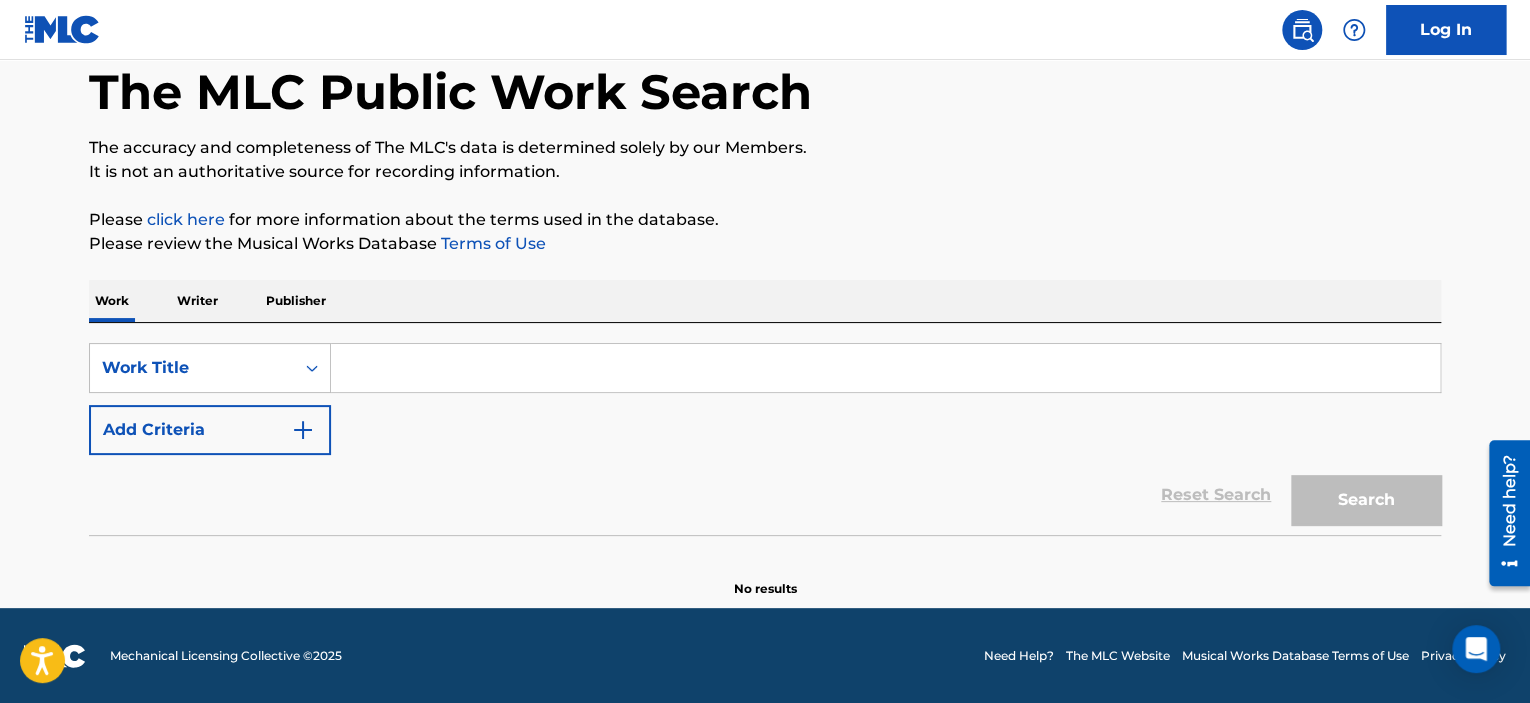 click at bounding box center (885, 368) 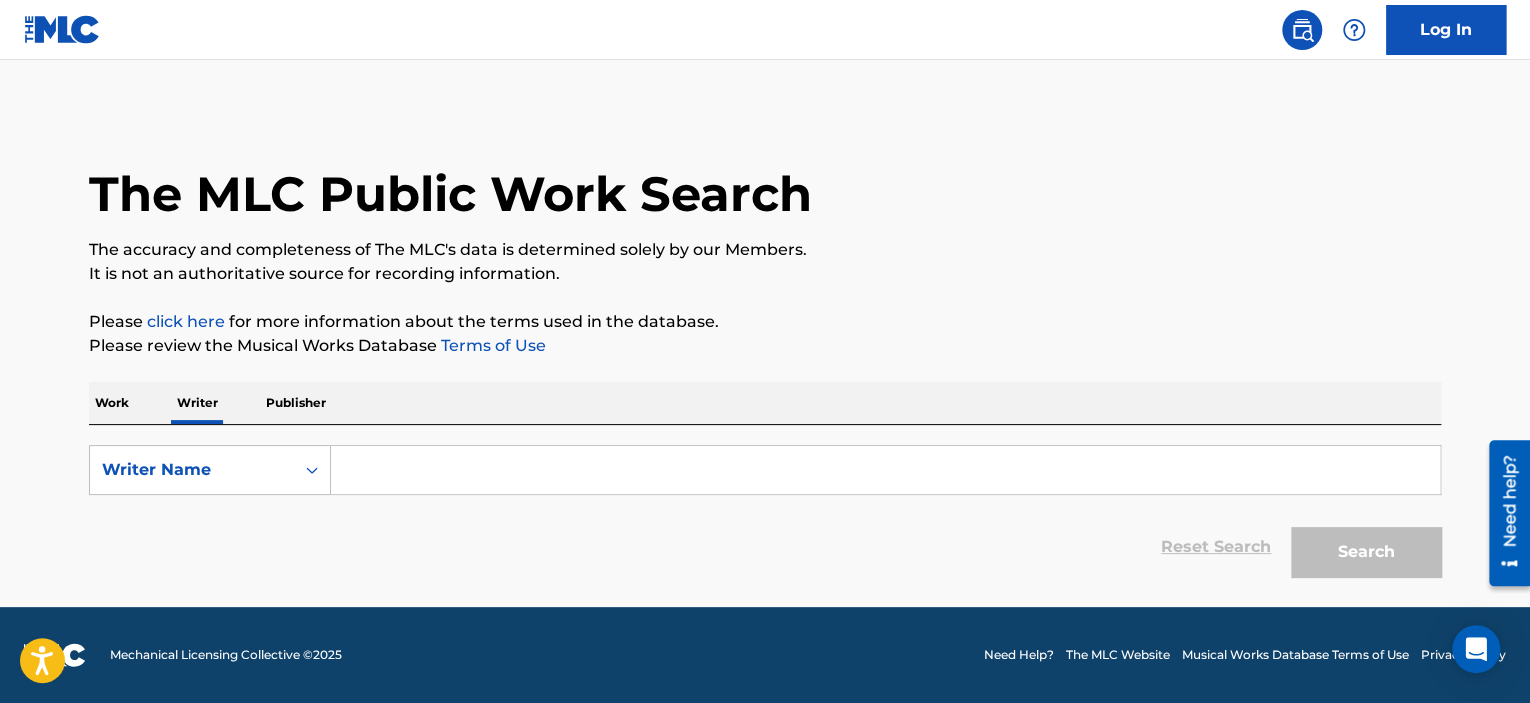 click at bounding box center (885, 470) 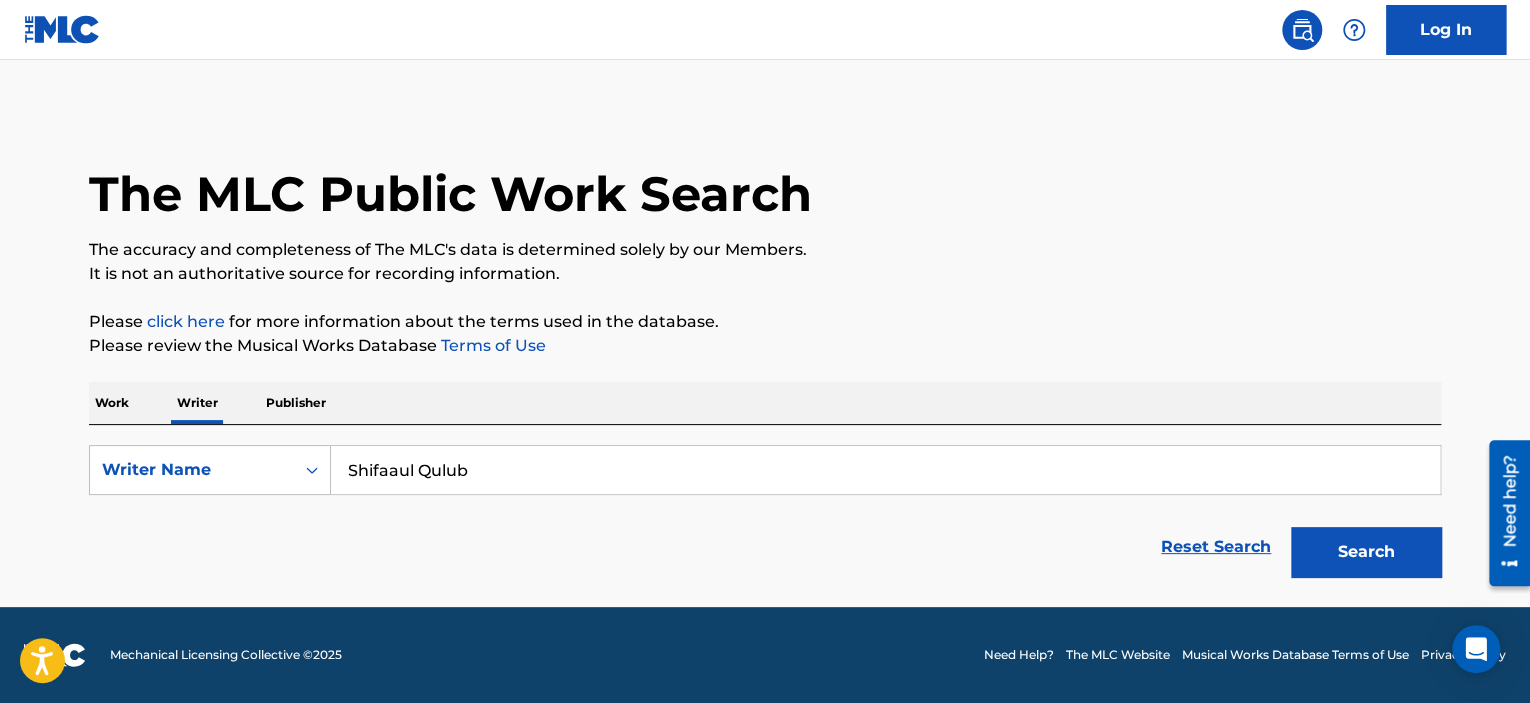 click on "Search" at bounding box center (1366, 552) 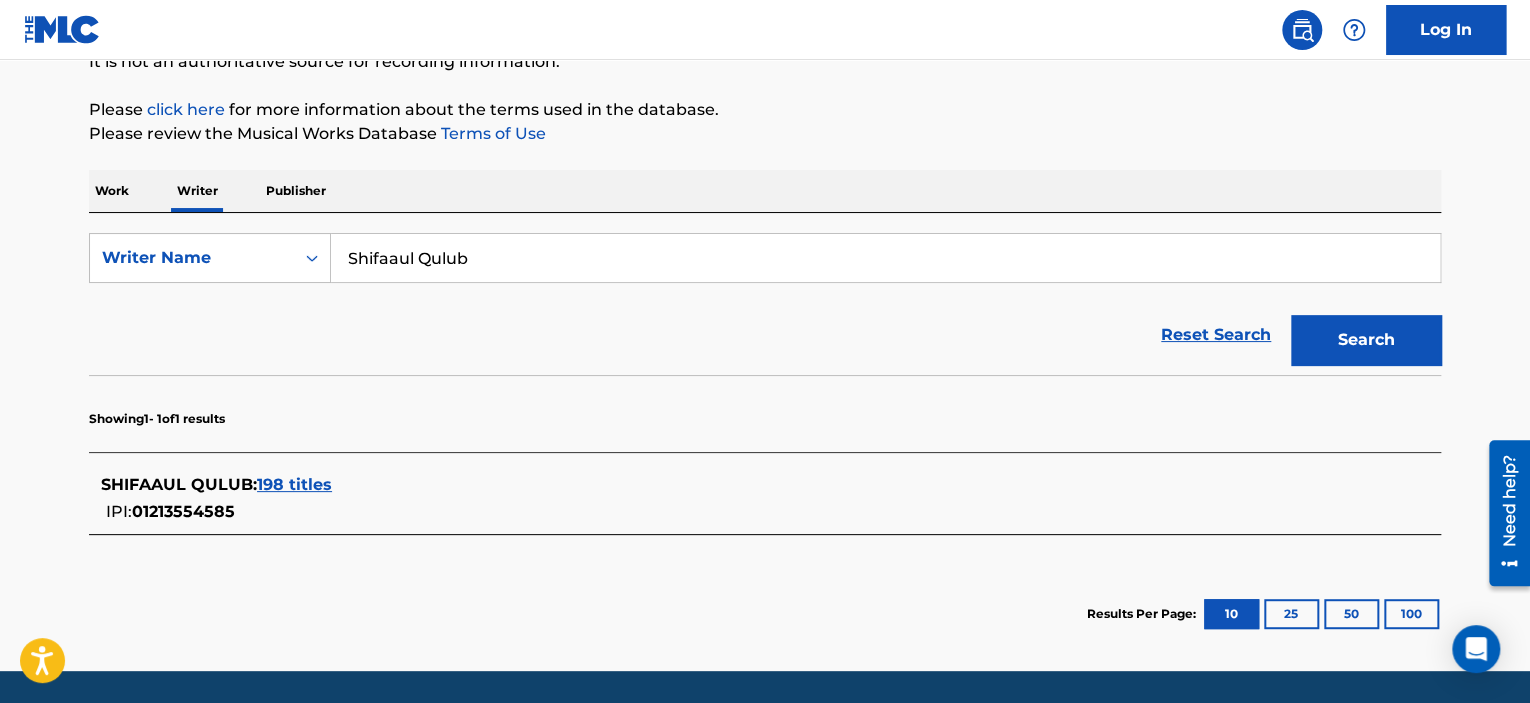 scroll, scrollTop: 274, scrollLeft: 0, axis: vertical 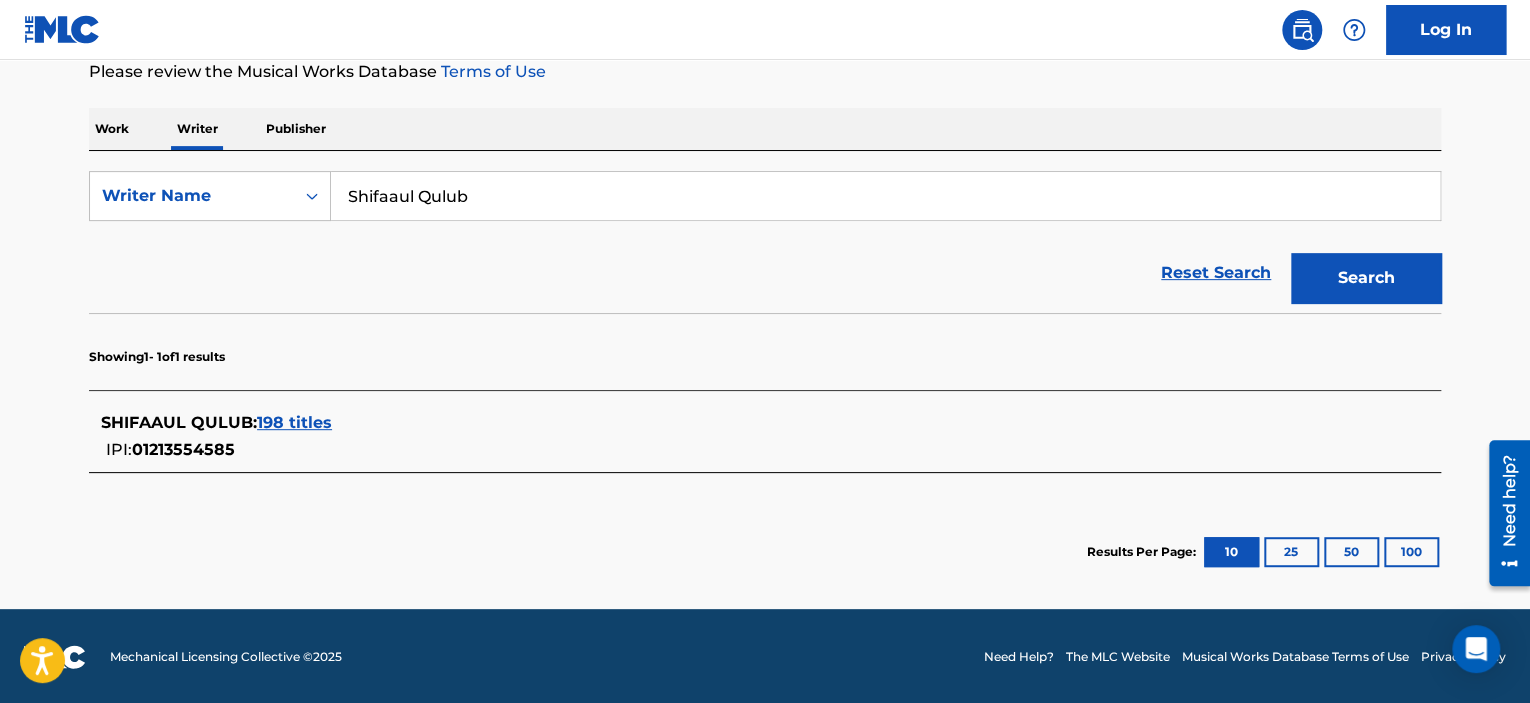 click on "198 titles" at bounding box center (294, 422) 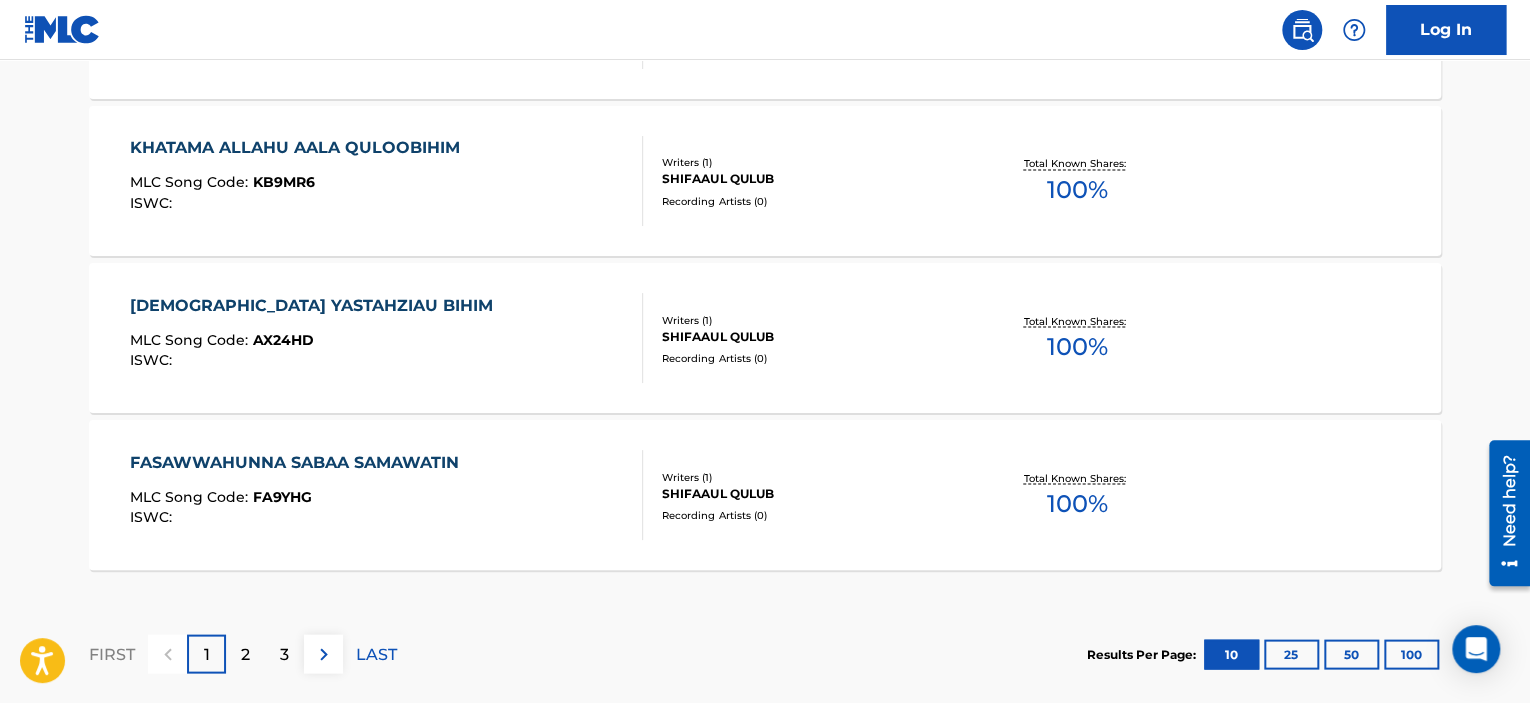 scroll, scrollTop: 1825, scrollLeft: 0, axis: vertical 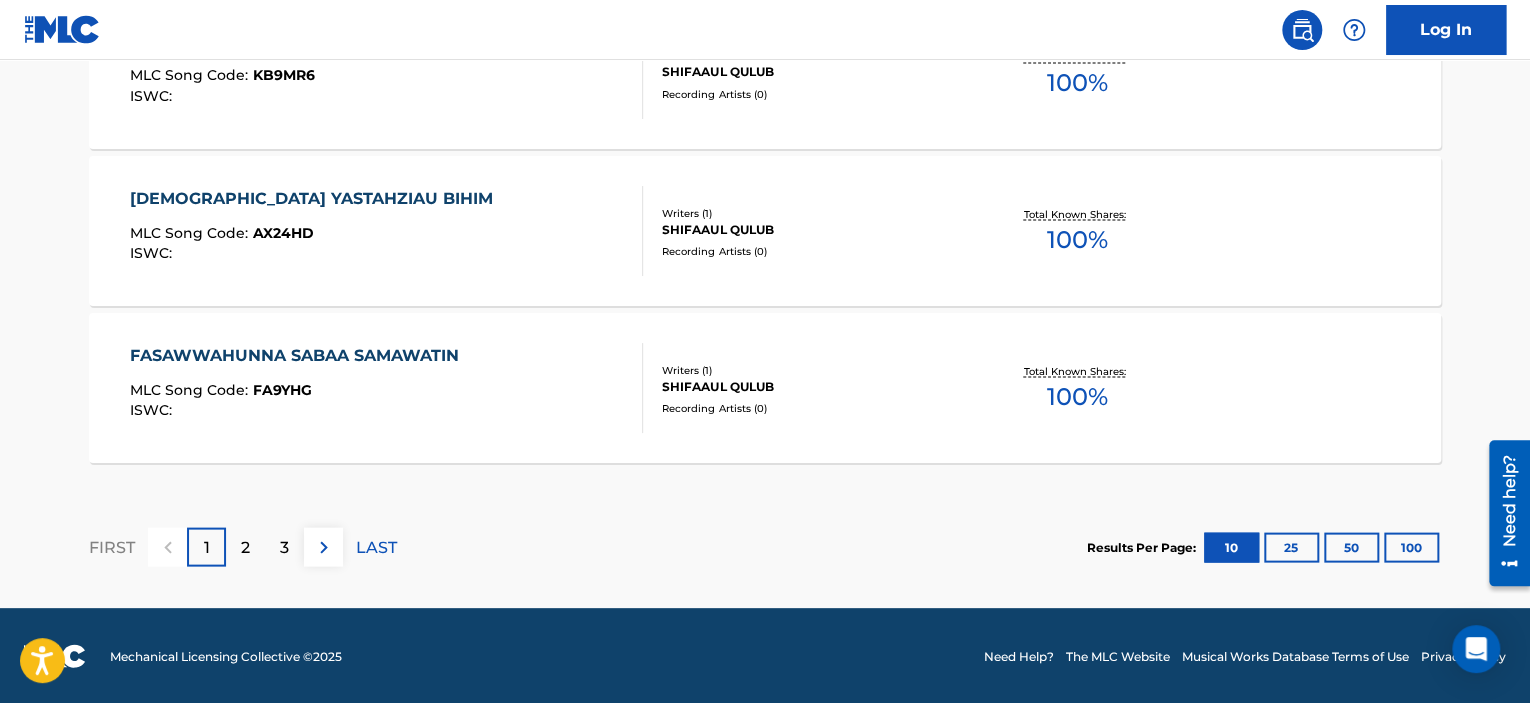 click on "2" at bounding box center (245, 547) 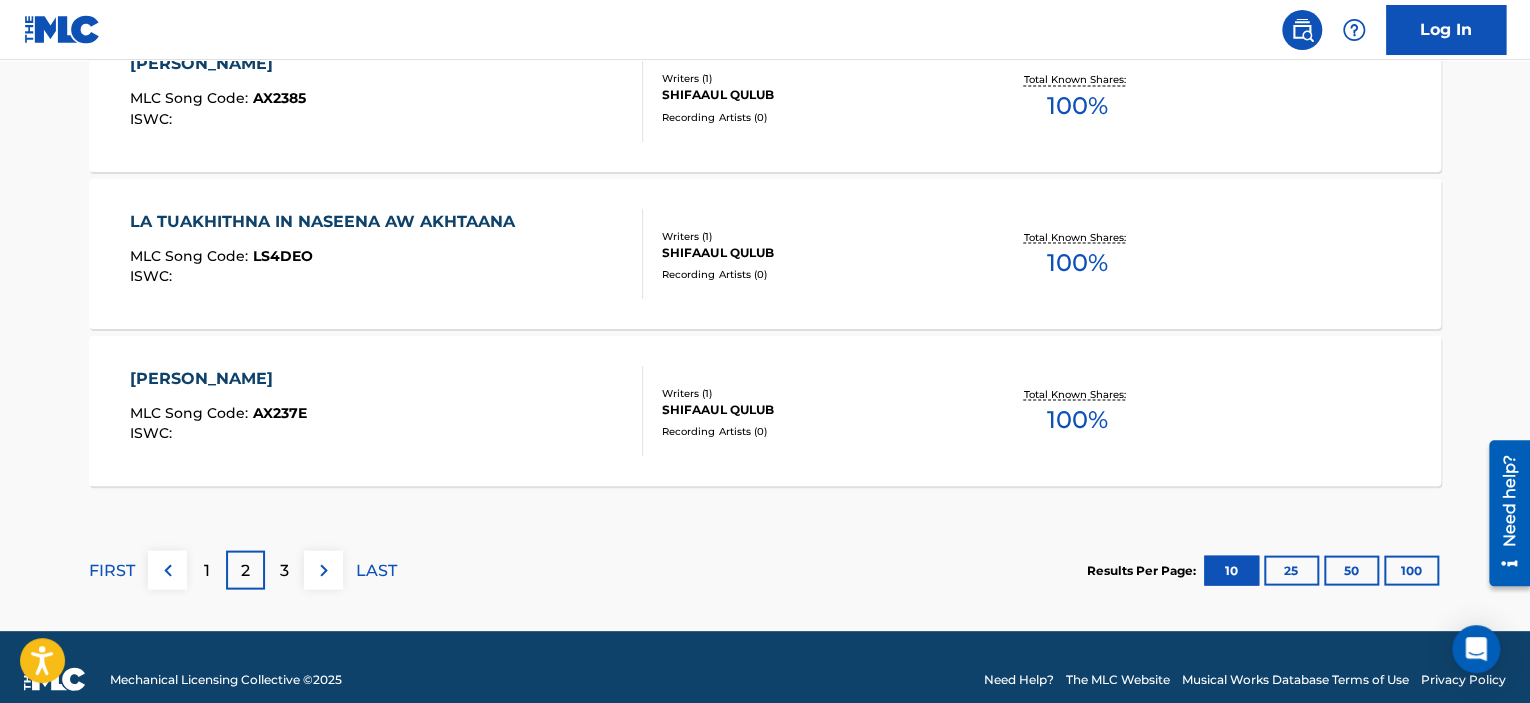 scroll, scrollTop: 1810, scrollLeft: 0, axis: vertical 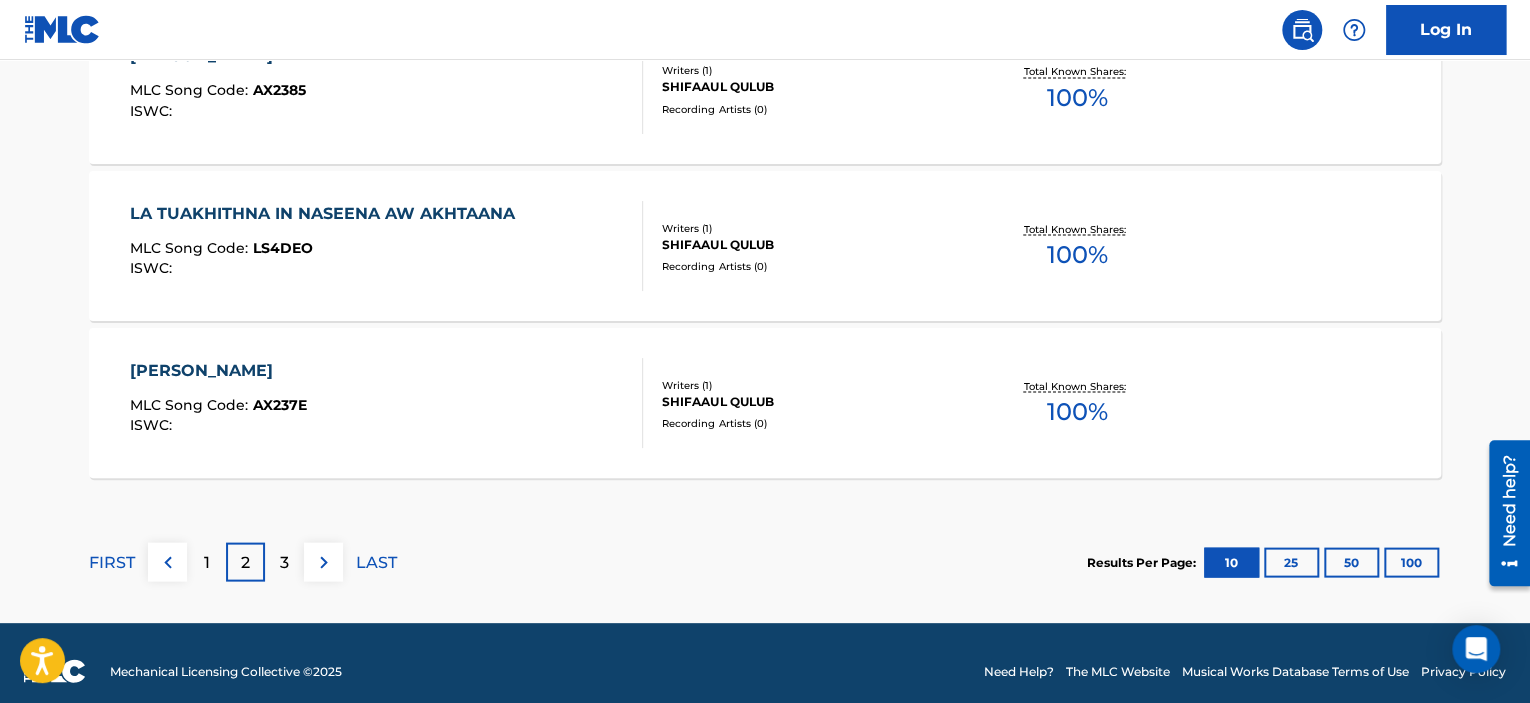 click on "3" at bounding box center (284, 562) 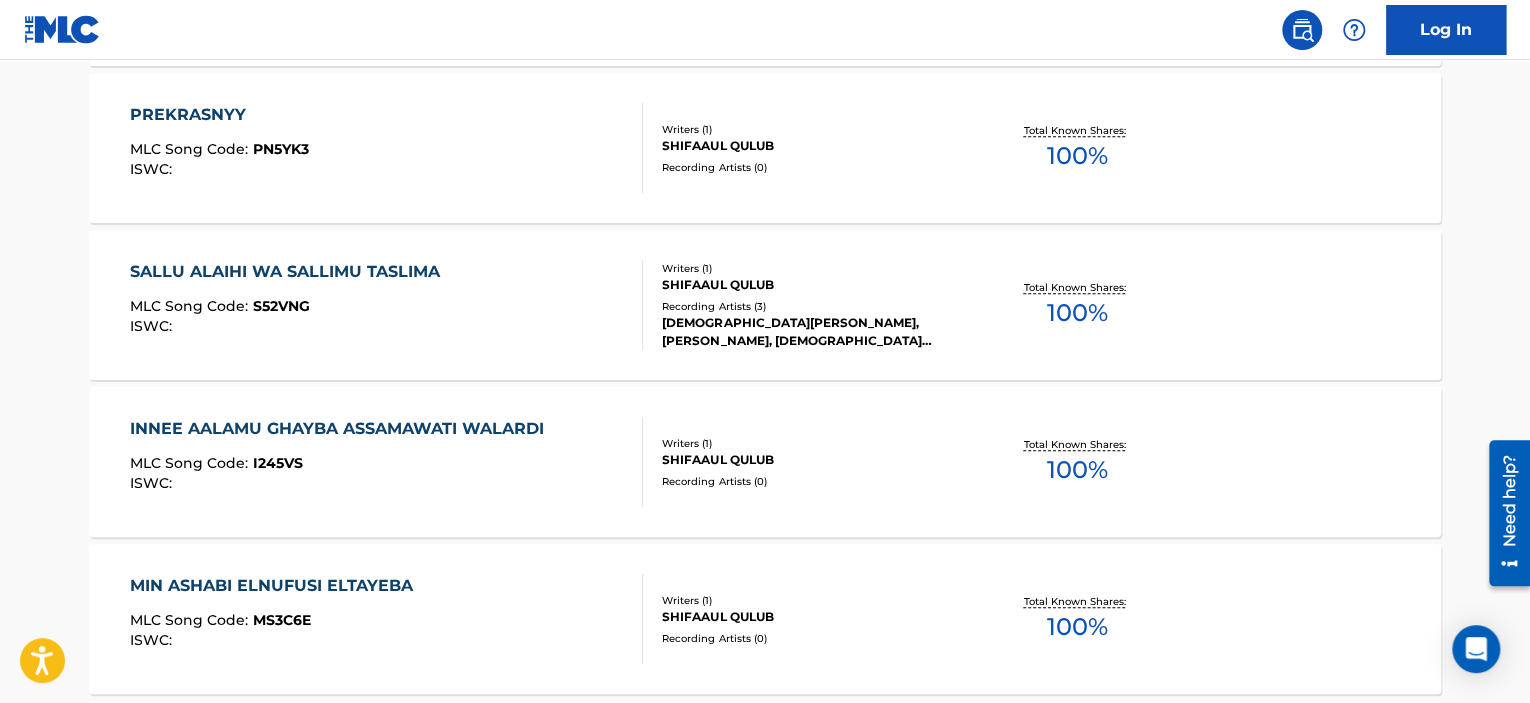 scroll, scrollTop: 808, scrollLeft: 0, axis: vertical 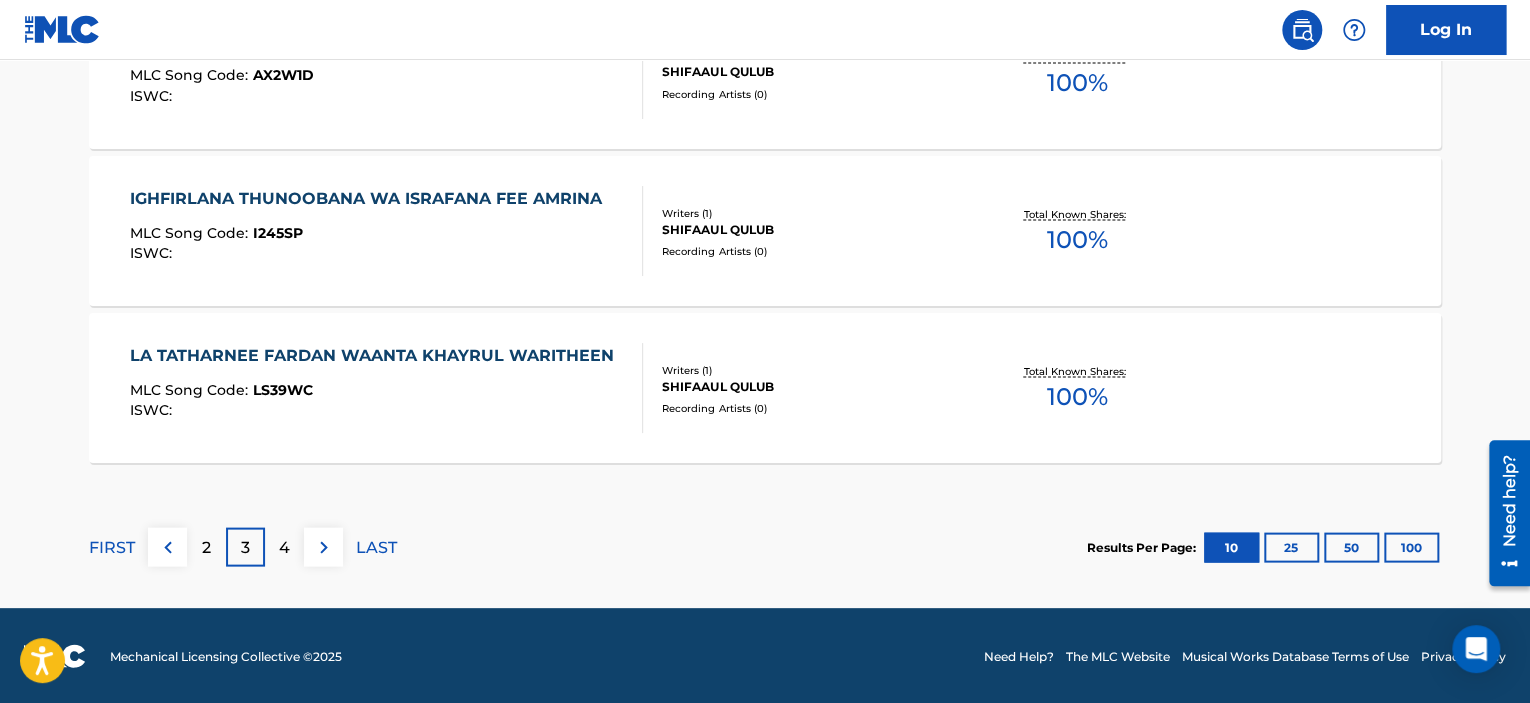 click on "4" at bounding box center [284, 547] 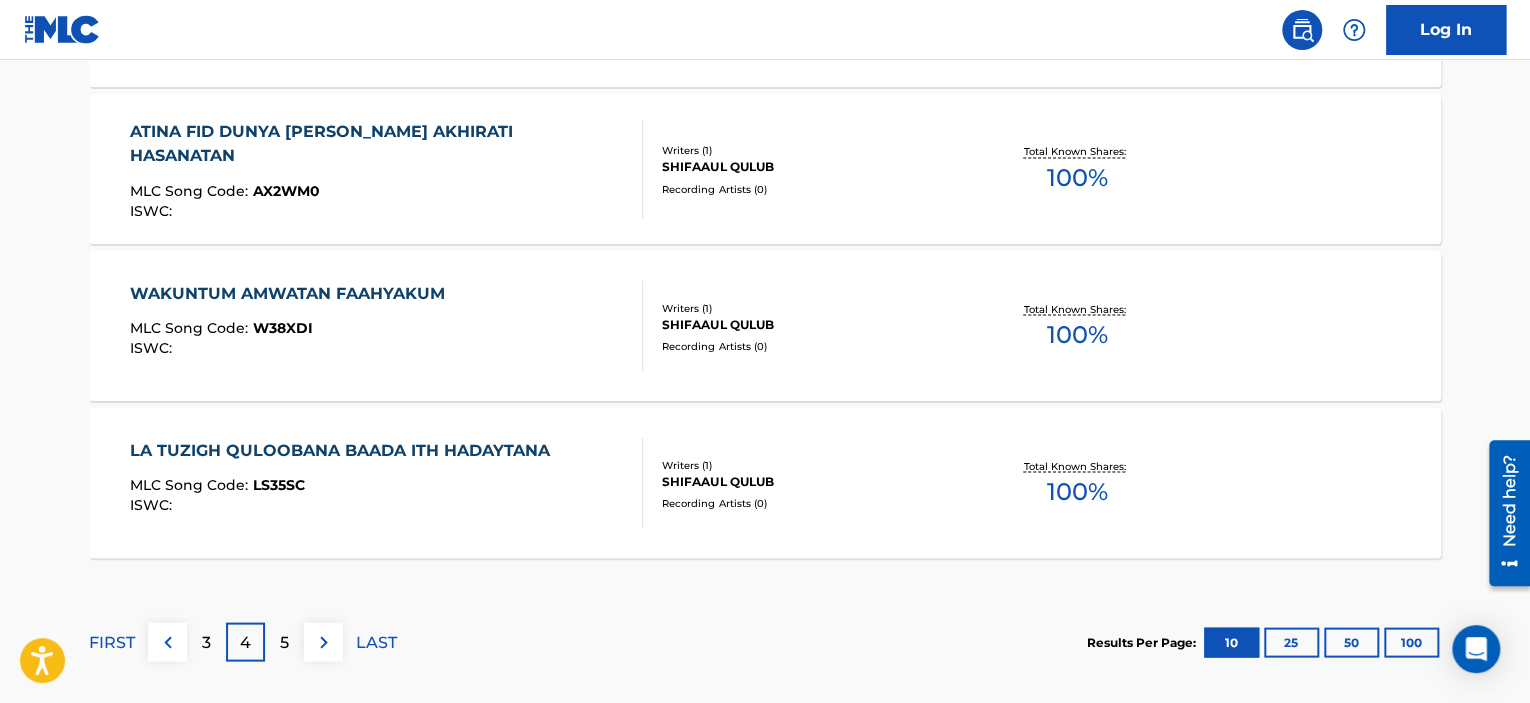 scroll, scrollTop: 1764, scrollLeft: 0, axis: vertical 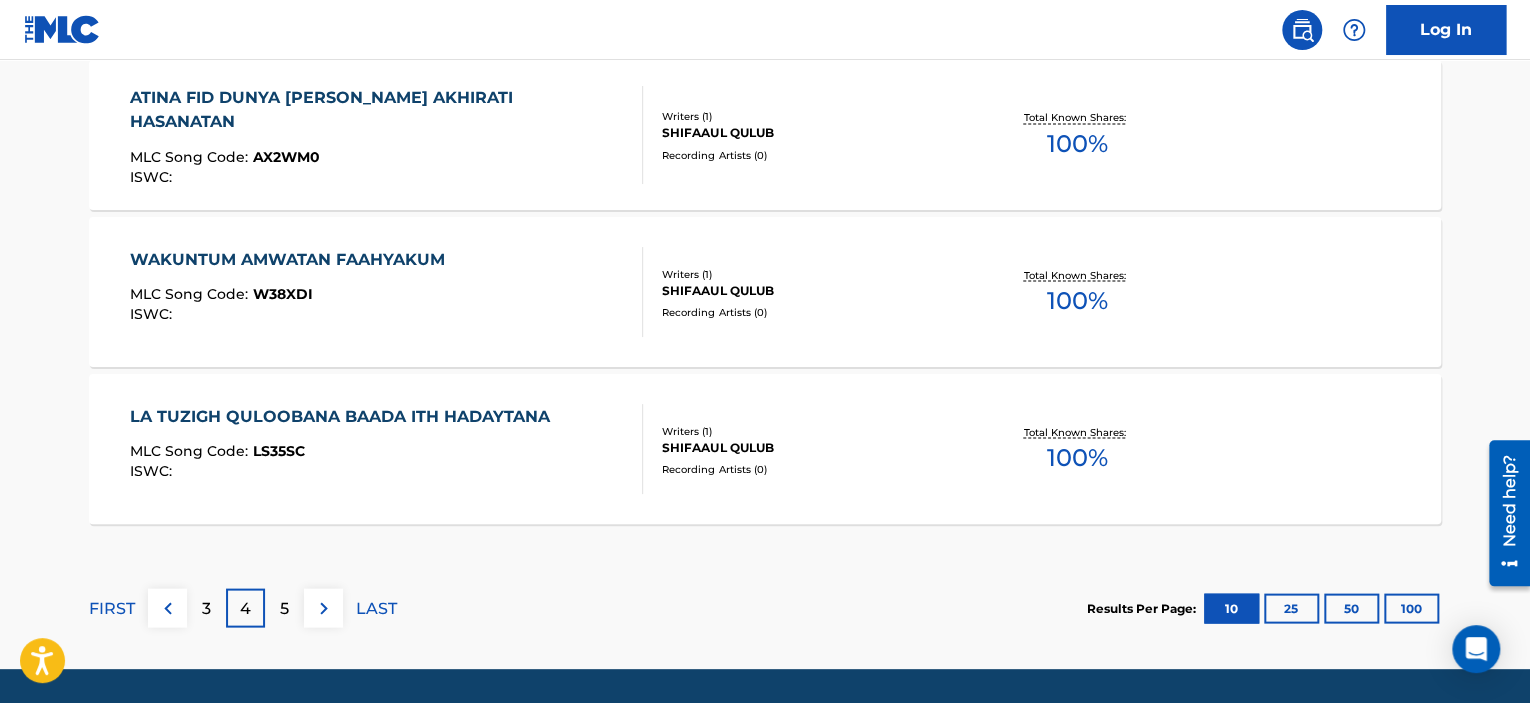 click on "5" at bounding box center [284, 608] 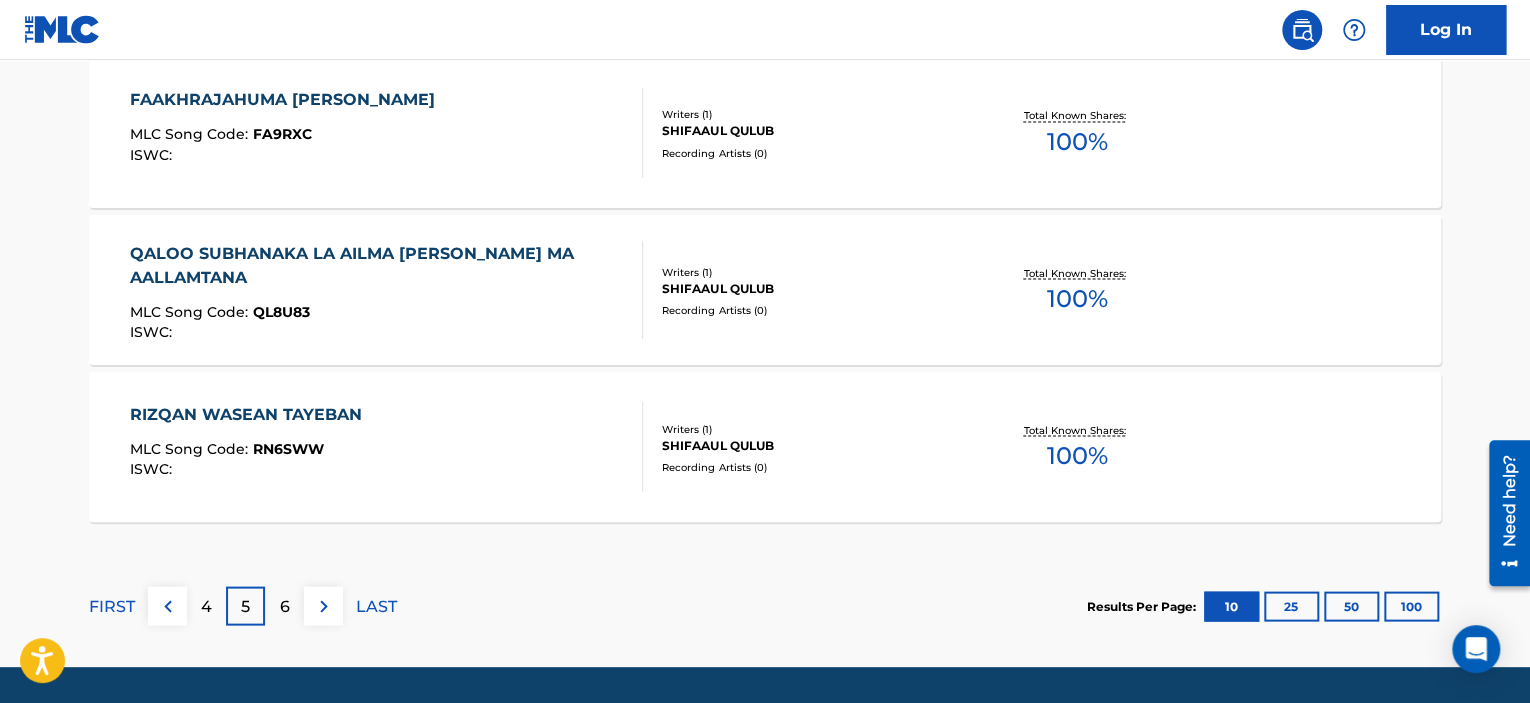 scroll, scrollTop: 1825, scrollLeft: 0, axis: vertical 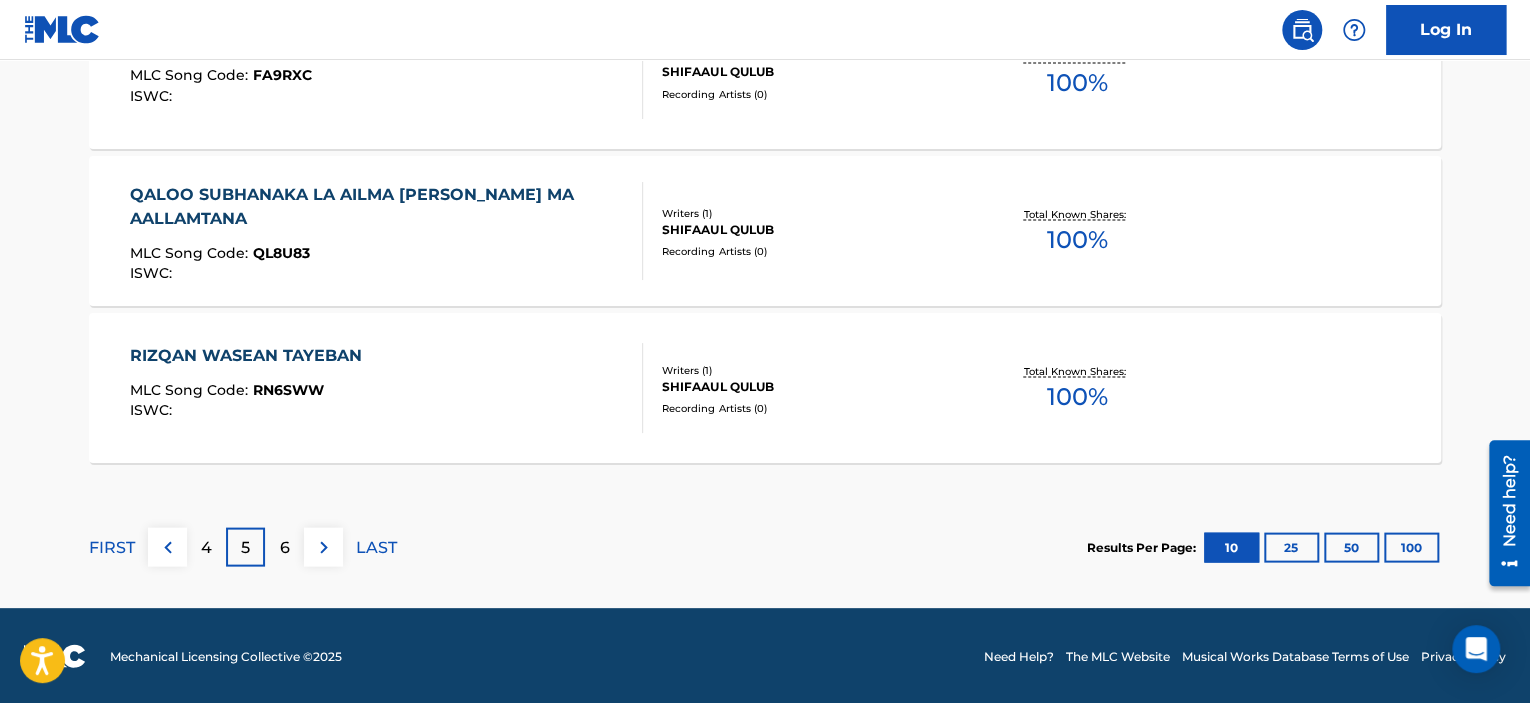 click on "6" at bounding box center (285, 547) 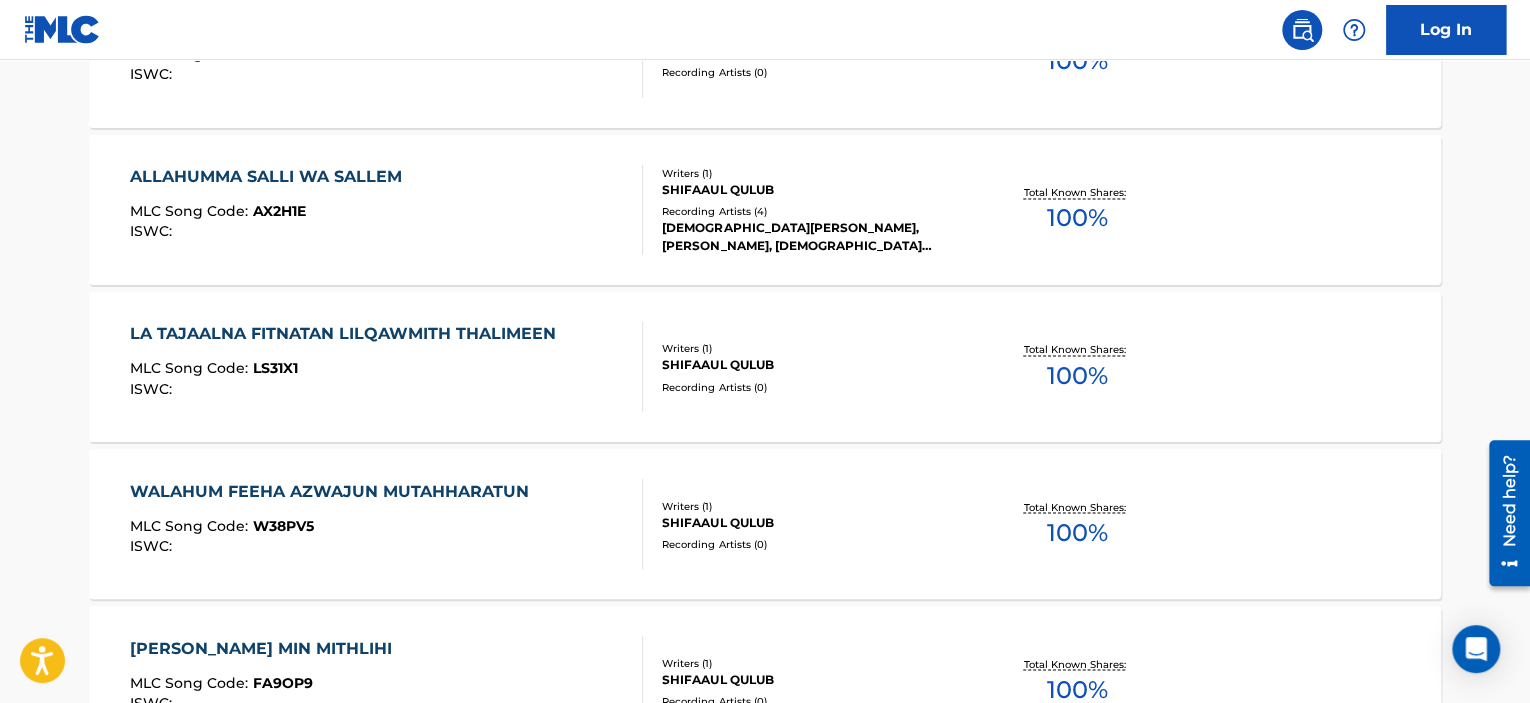 scroll, scrollTop: 1532, scrollLeft: 0, axis: vertical 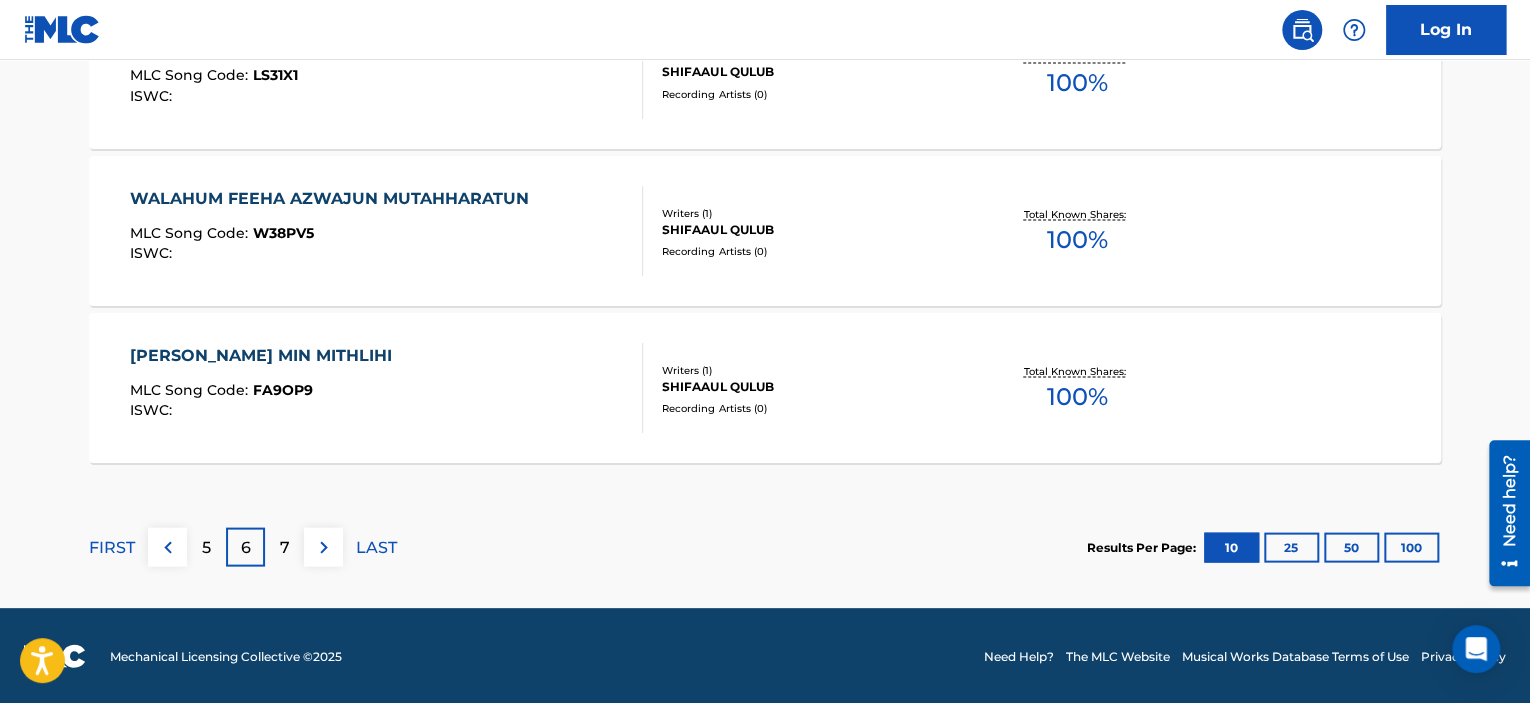 click on "7" at bounding box center (285, 547) 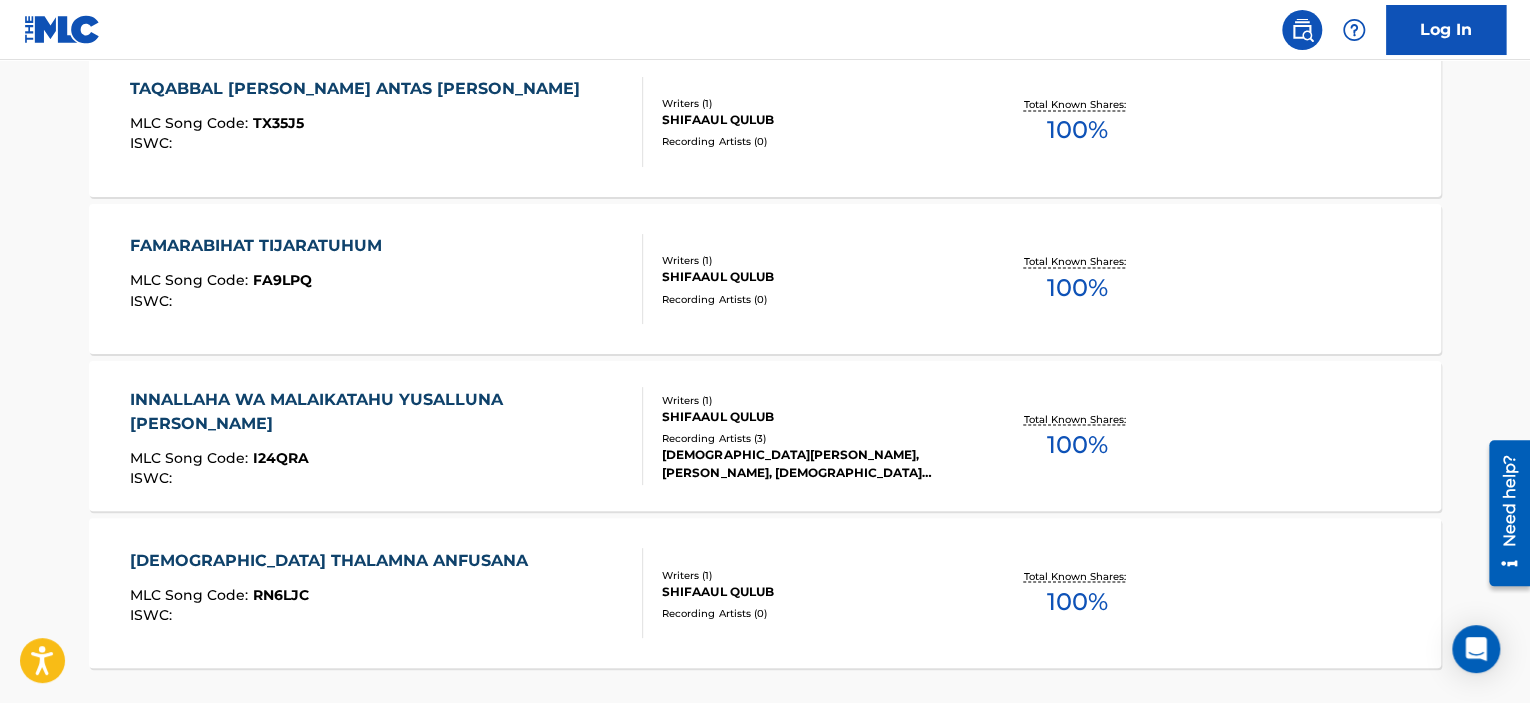 scroll, scrollTop: 1624, scrollLeft: 0, axis: vertical 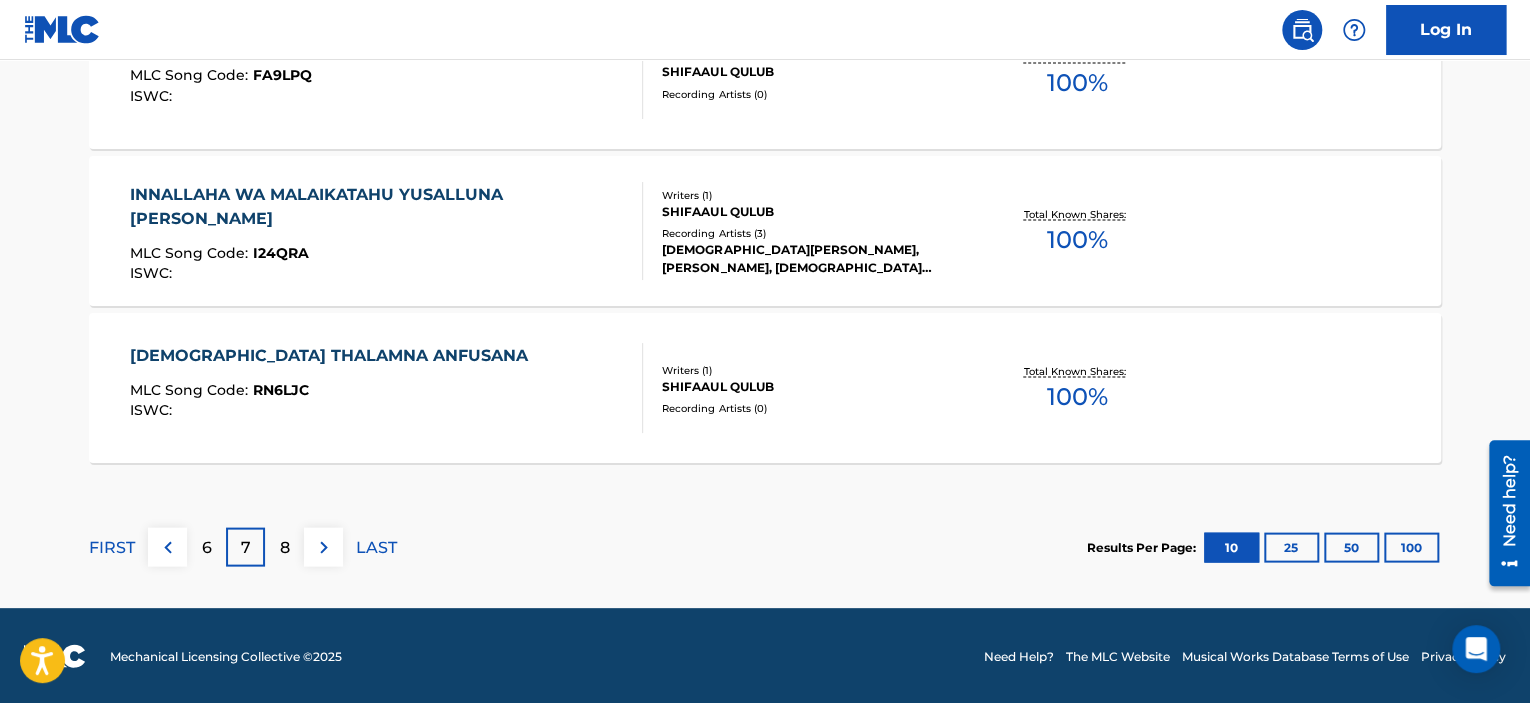 click on "8" at bounding box center (285, 547) 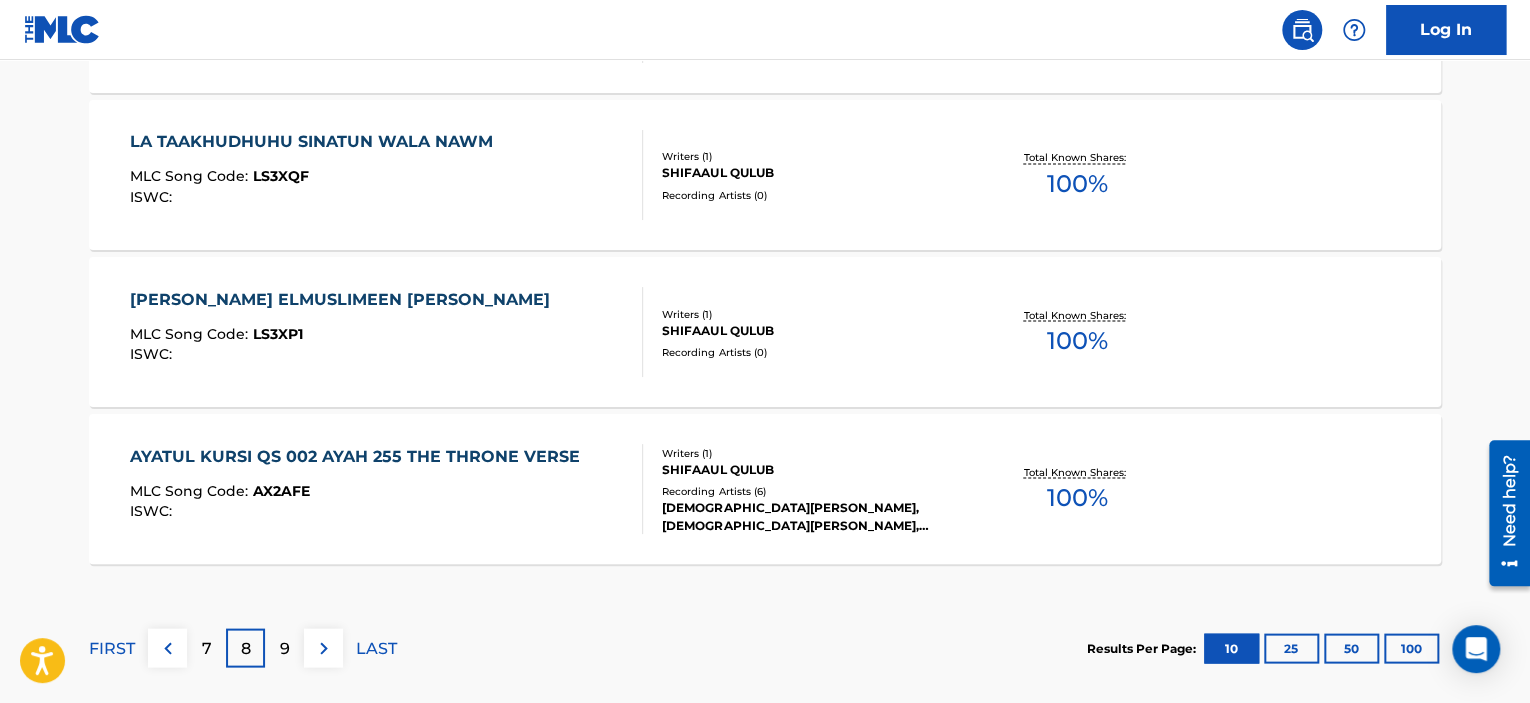 scroll, scrollTop: 1724, scrollLeft: 0, axis: vertical 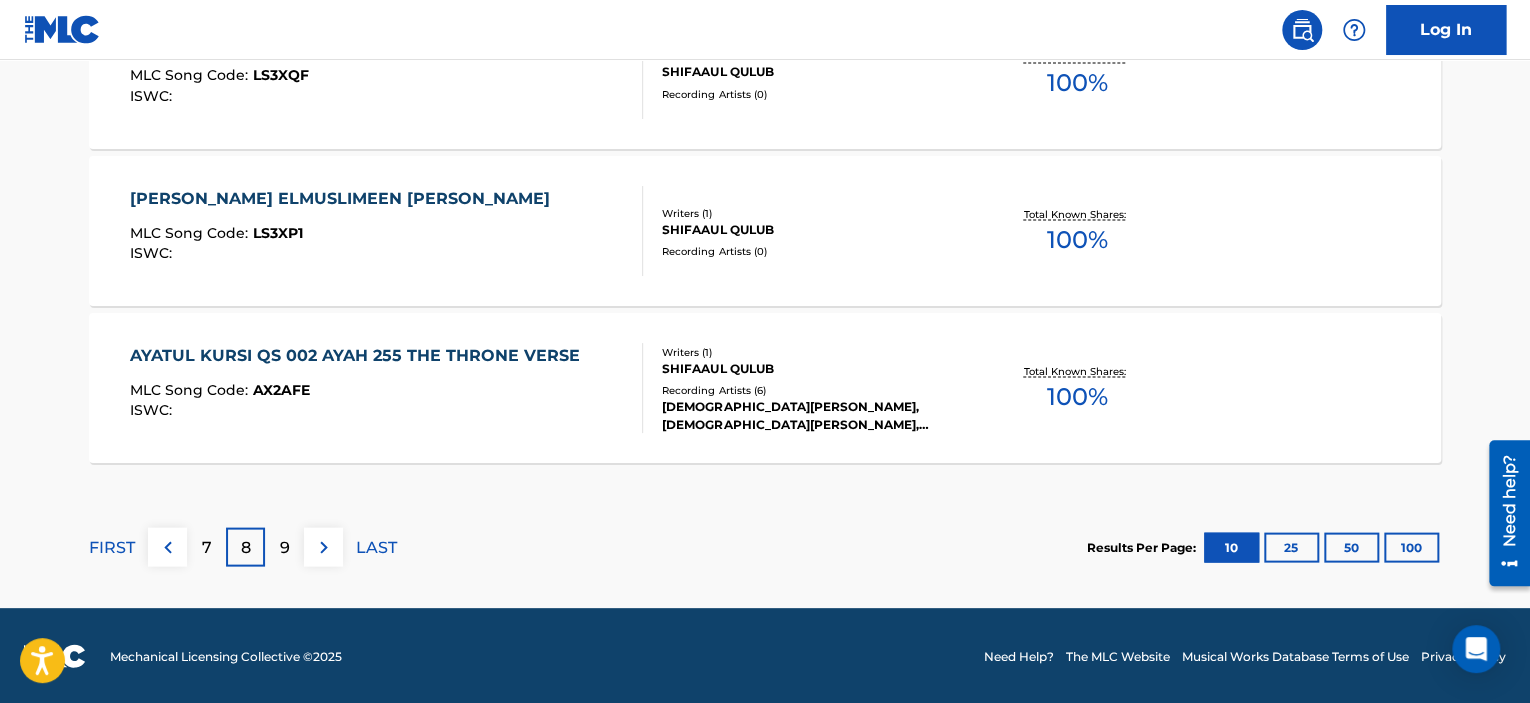 click on "9" at bounding box center (285, 547) 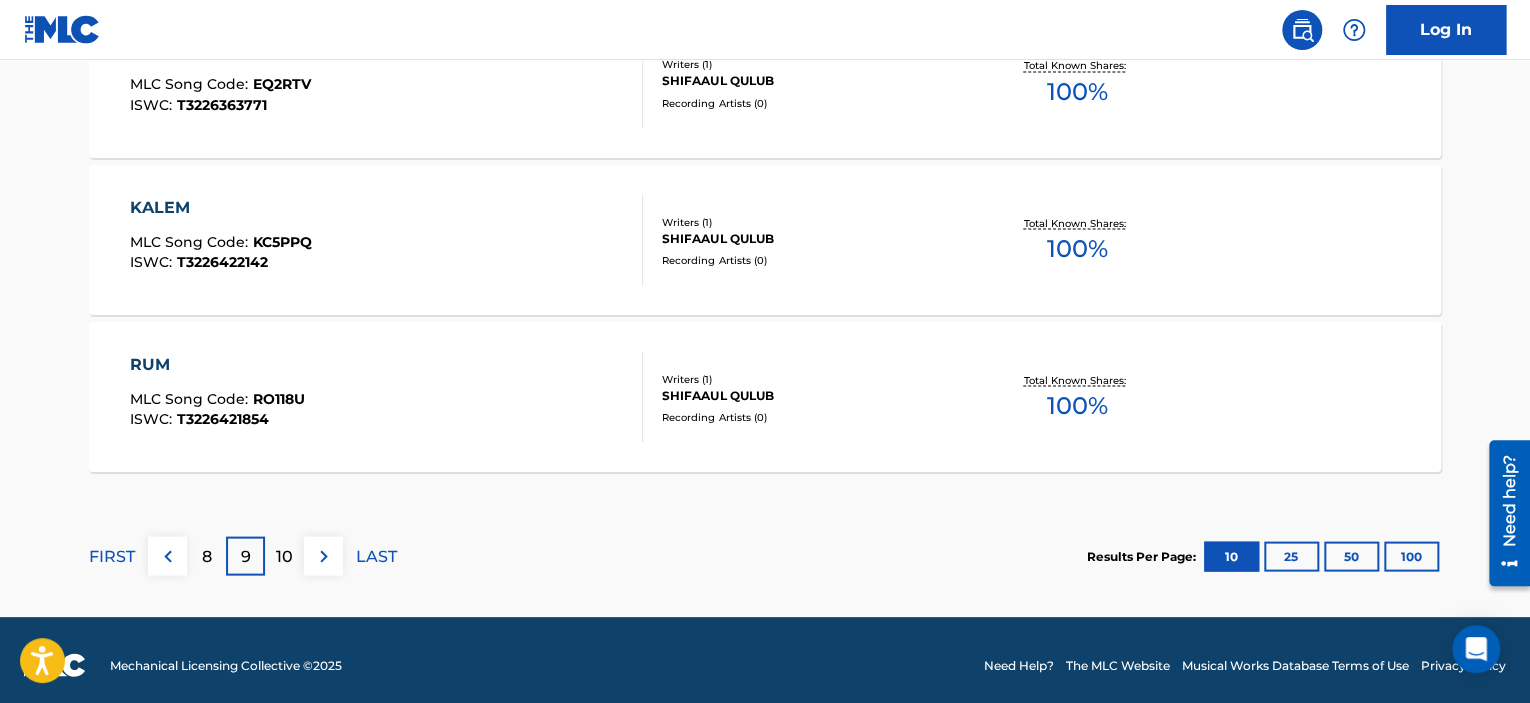 scroll, scrollTop: 1825, scrollLeft: 0, axis: vertical 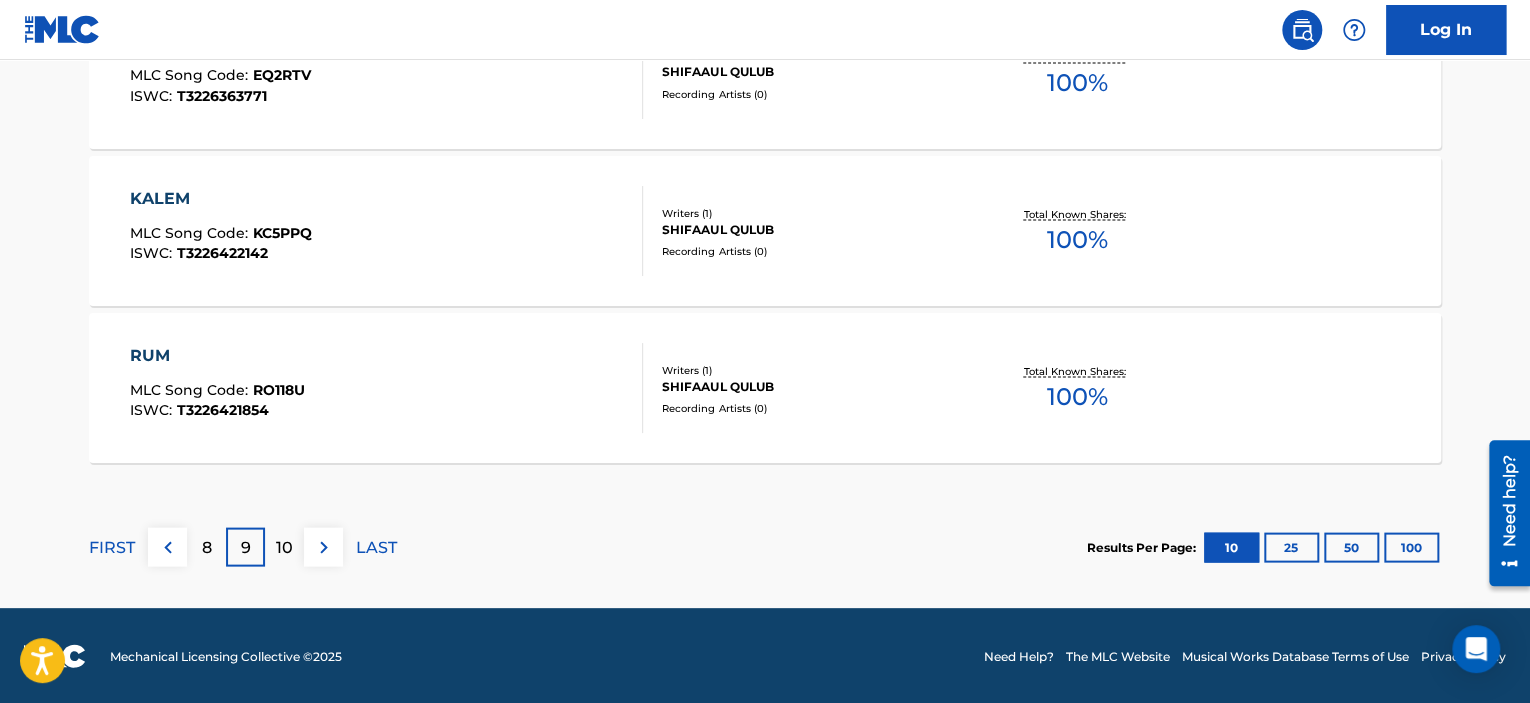 click on "10" at bounding box center (284, 547) 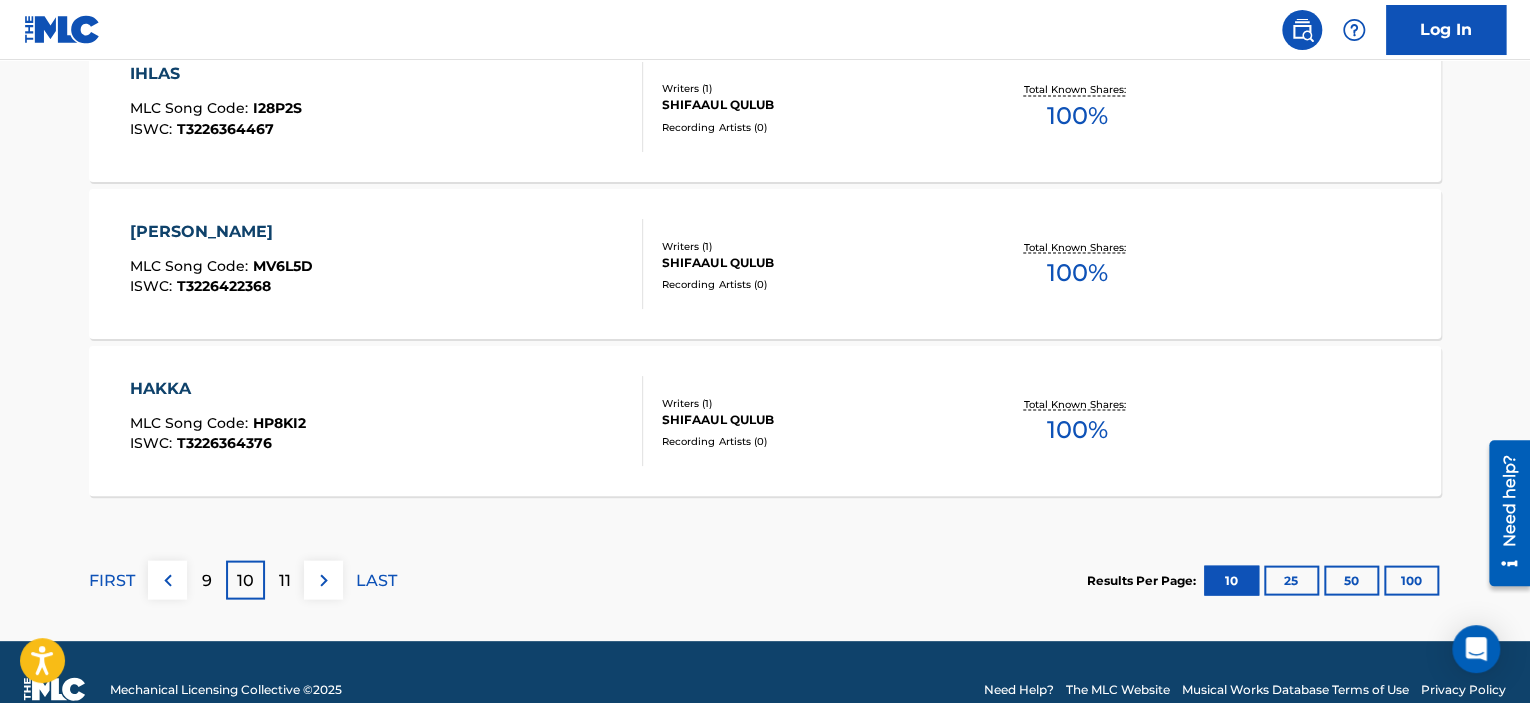 scroll, scrollTop: 1825, scrollLeft: 0, axis: vertical 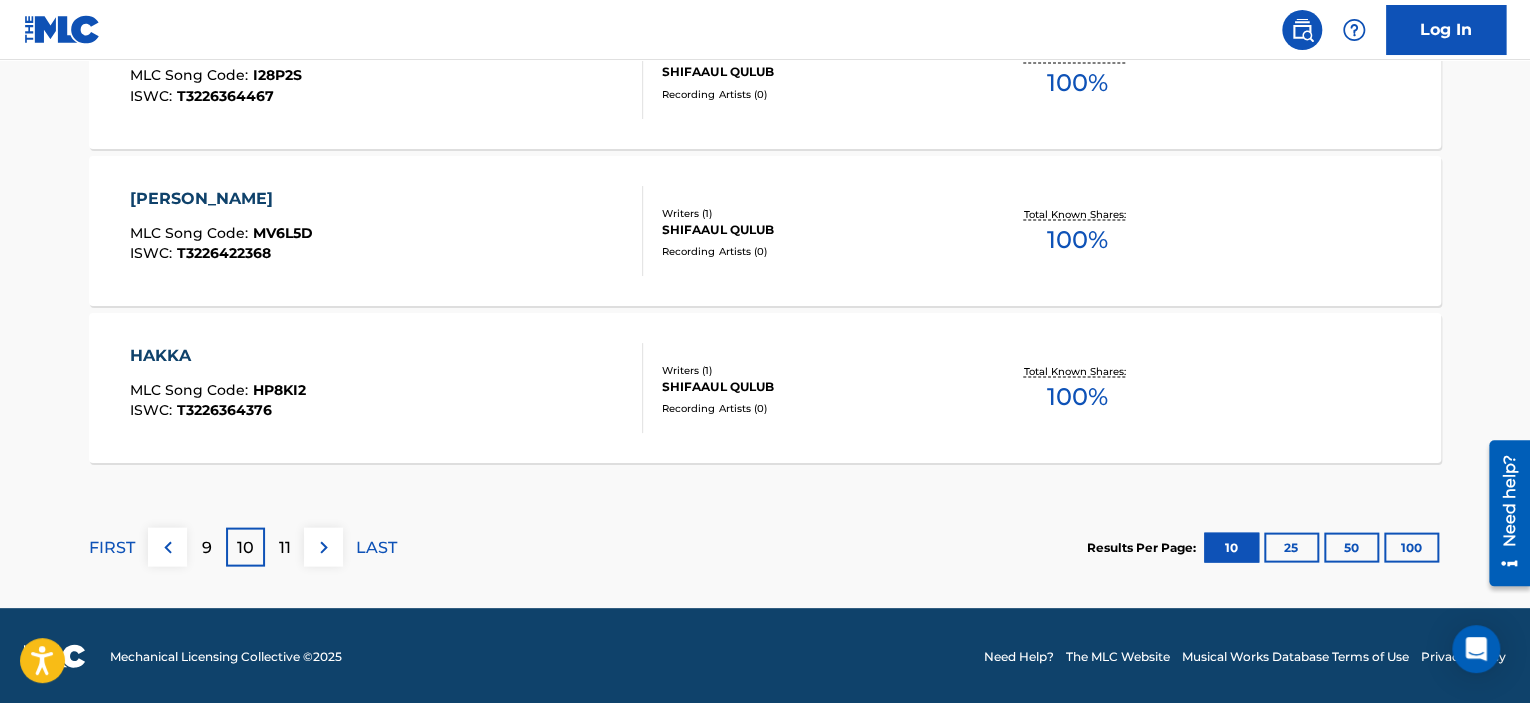 click on "11" at bounding box center [284, 546] 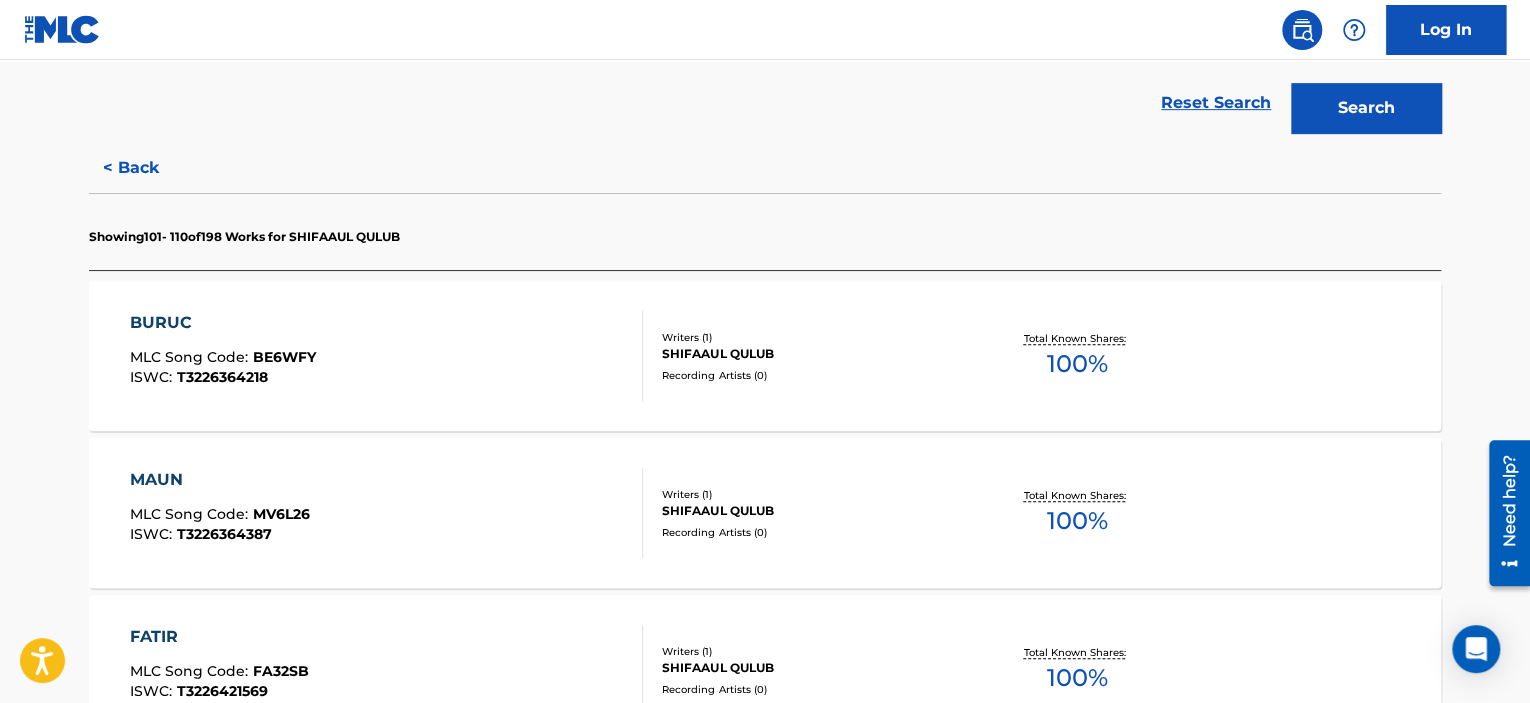 scroll, scrollTop: 442, scrollLeft: 0, axis: vertical 